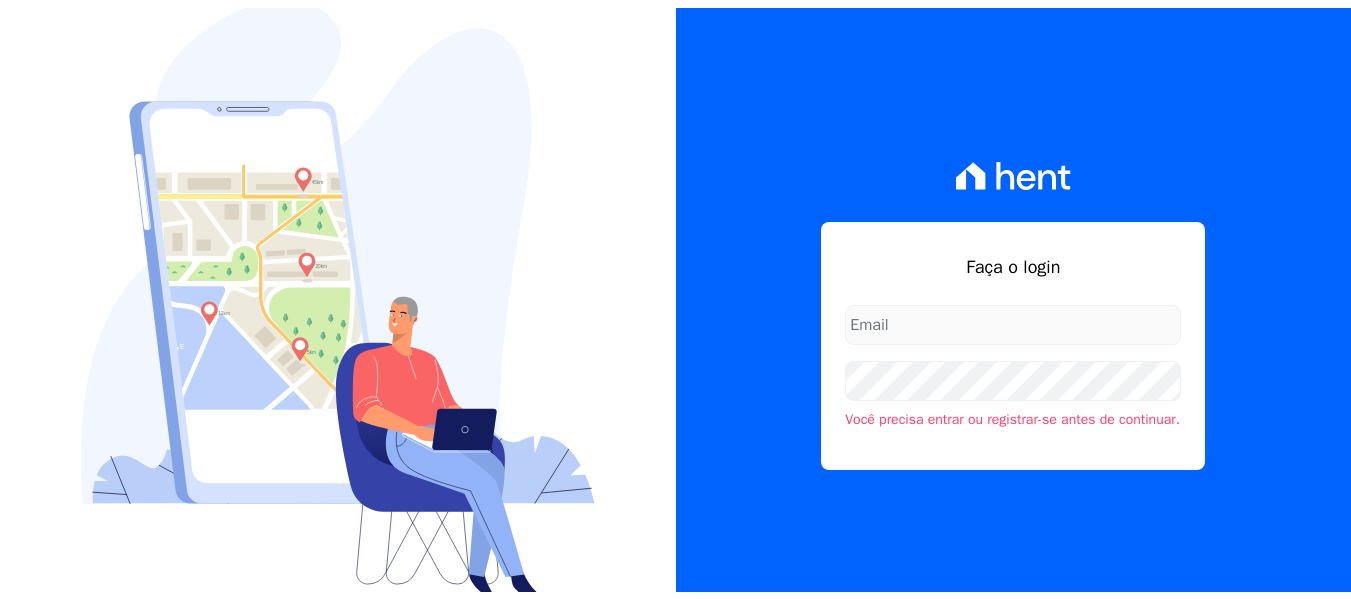 scroll, scrollTop: 0, scrollLeft: 0, axis: both 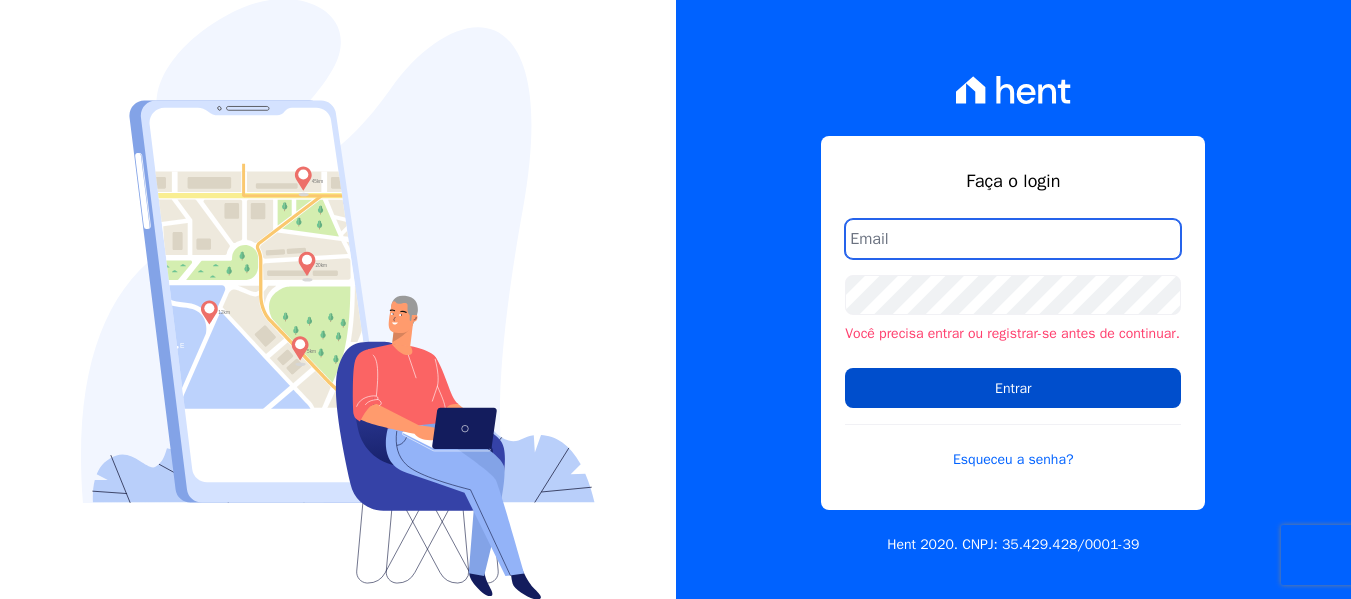 type on "andrevieira@agileurbanismo.com" 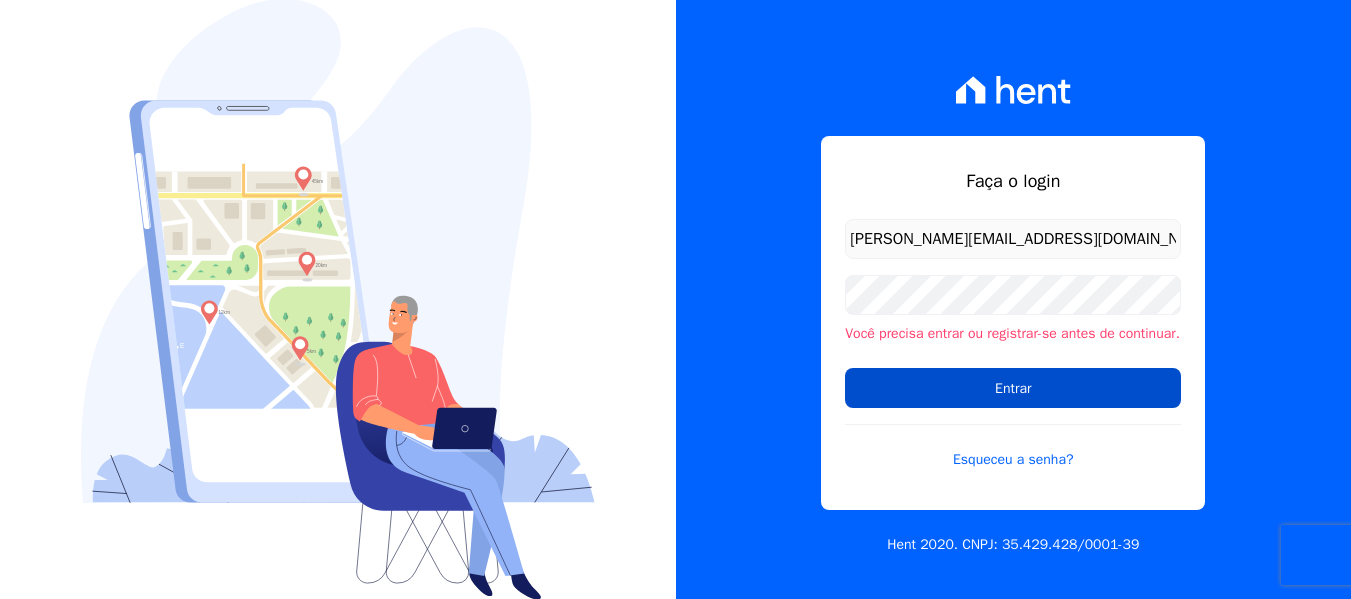 click on "Entrar" at bounding box center [1013, 388] 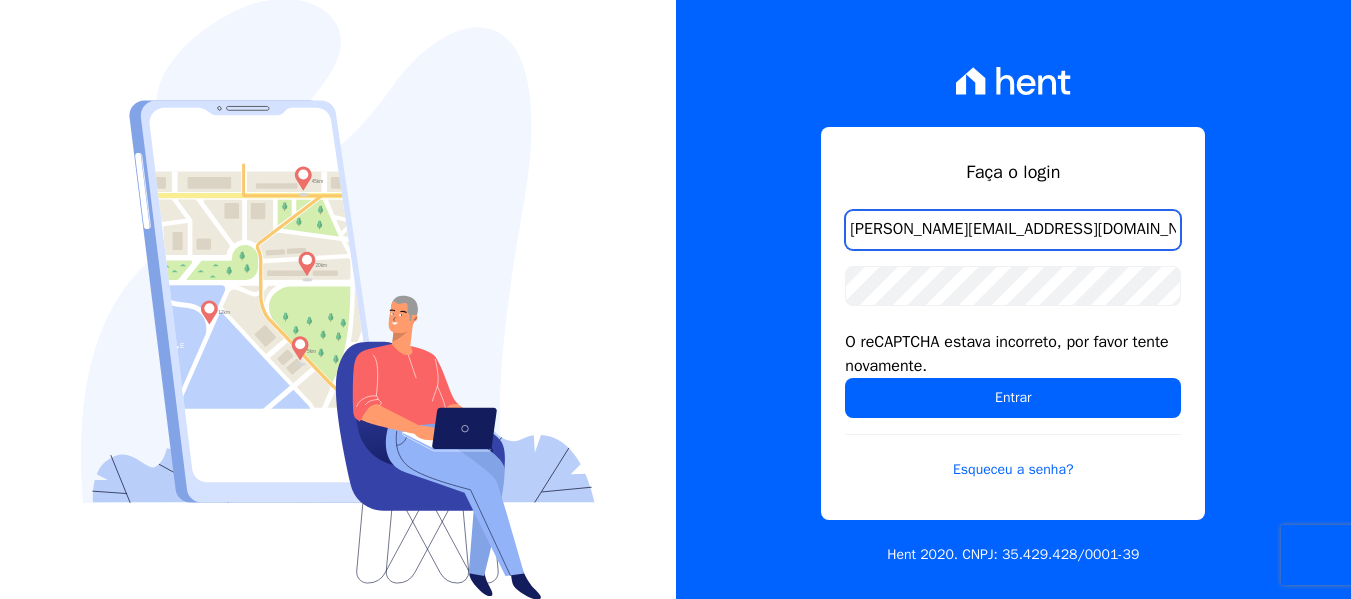 scroll, scrollTop: 0, scrollLeft: 0, axis: both 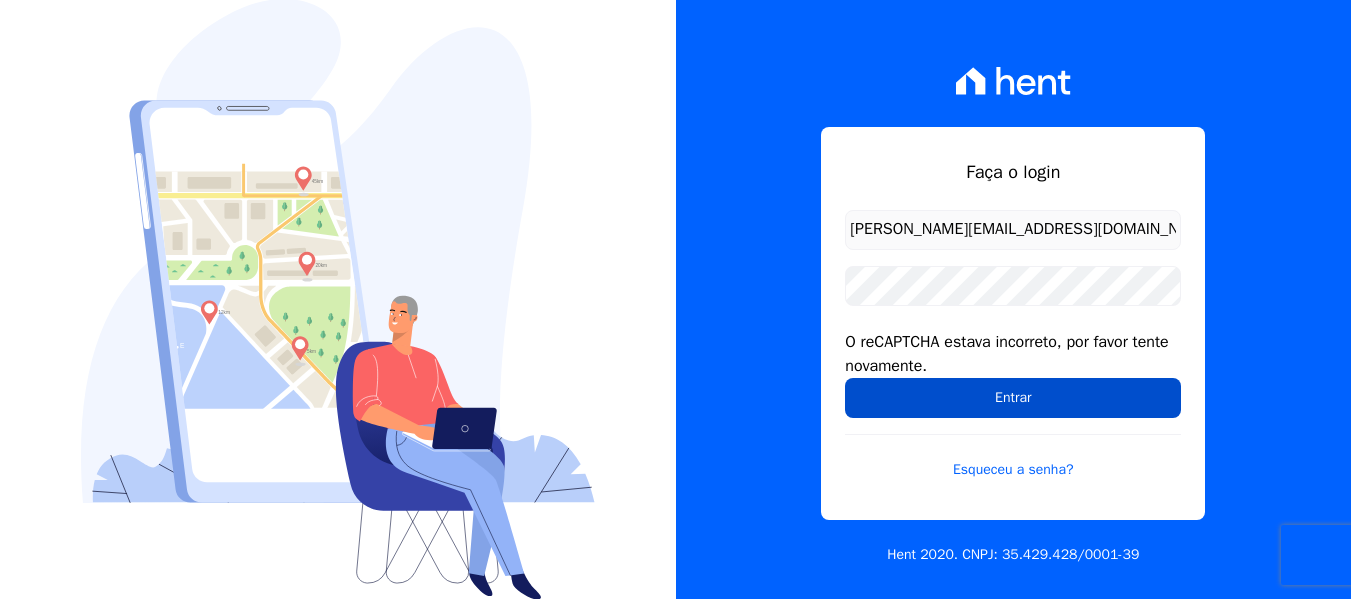 click on "Entrar" at bounding box center (1013, 398) 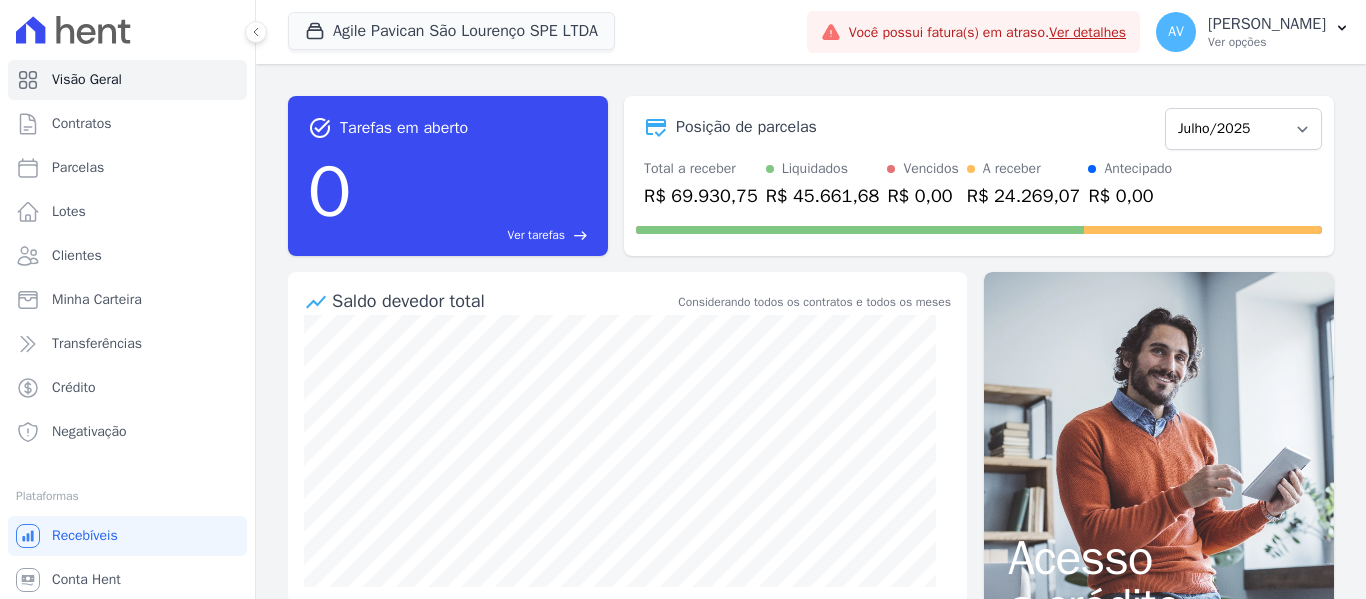 scroll, scrollTop: 0, scrollLeft: 0, axis: both 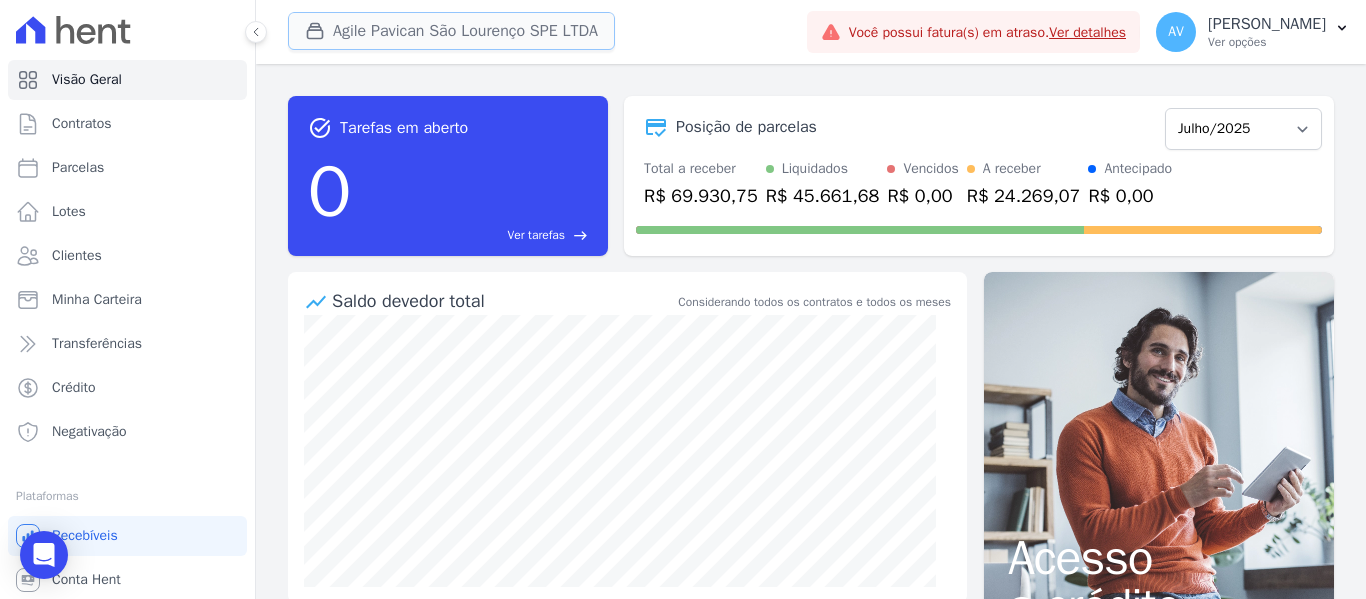click on "Agile Pavican São Lourenço SPE LTDA" at bounding box center [451, 31] 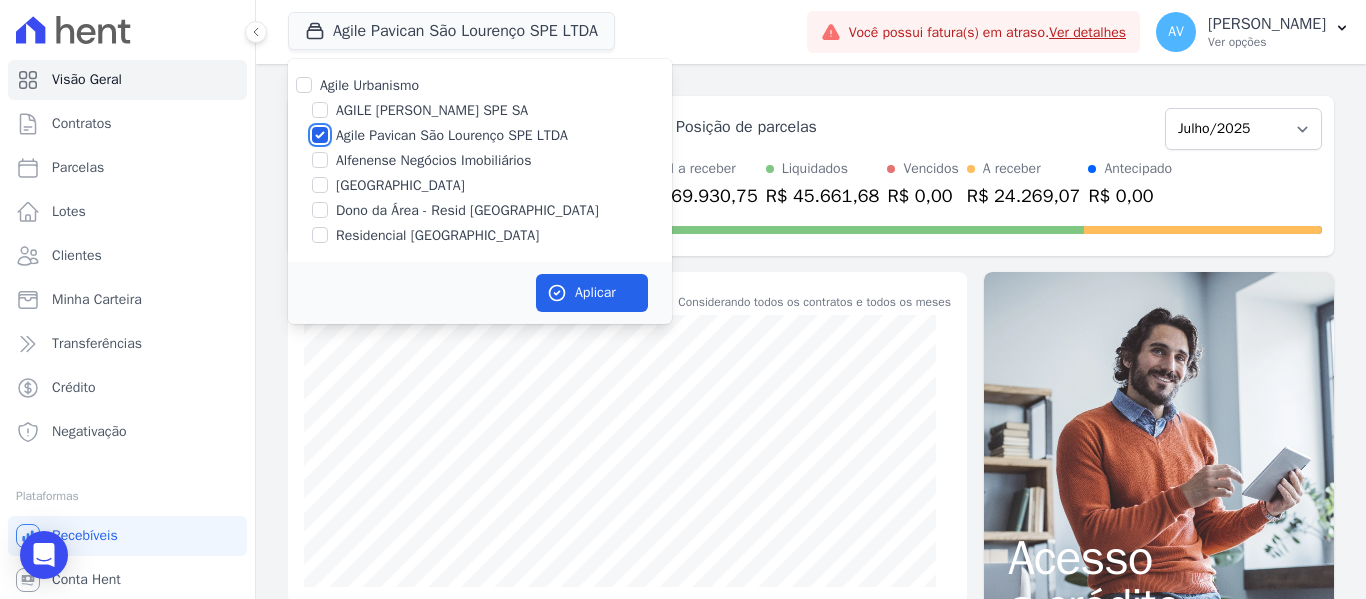 click on "Agile Pavican São Lourenço SPE LTDA" at bounding box center [320, 135] 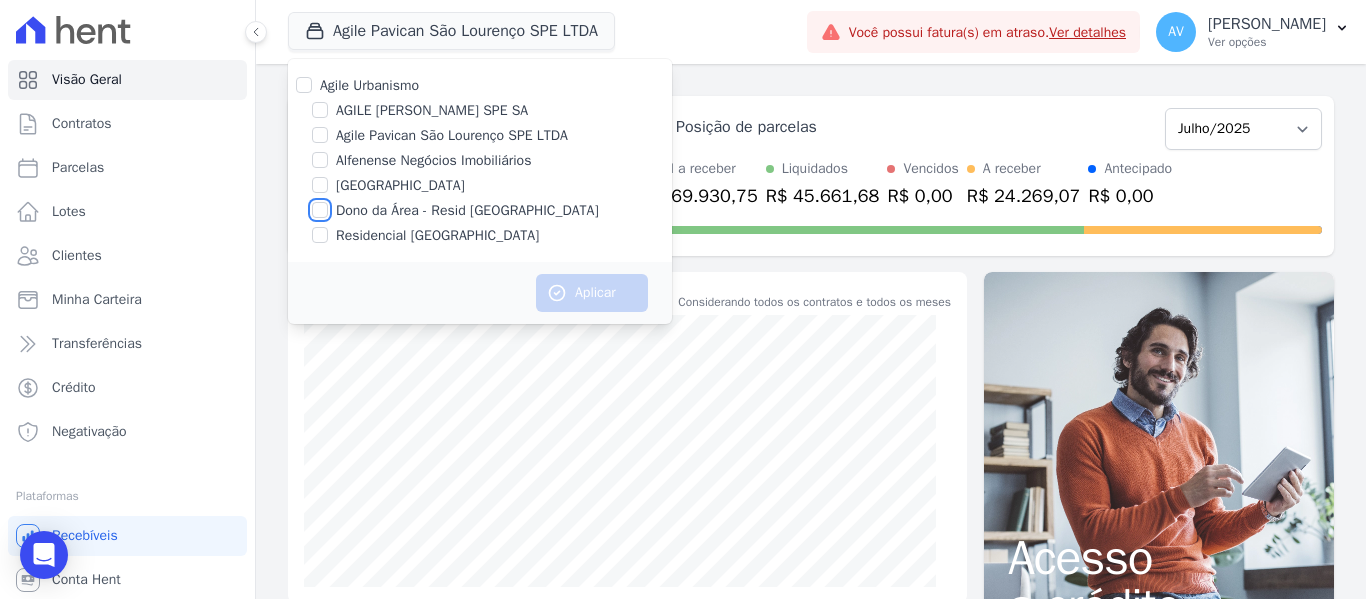 drag, startPoint x: 320, startPoint y: 204, endPoint x: 317, endPoint y: 229, distance: 25.179358 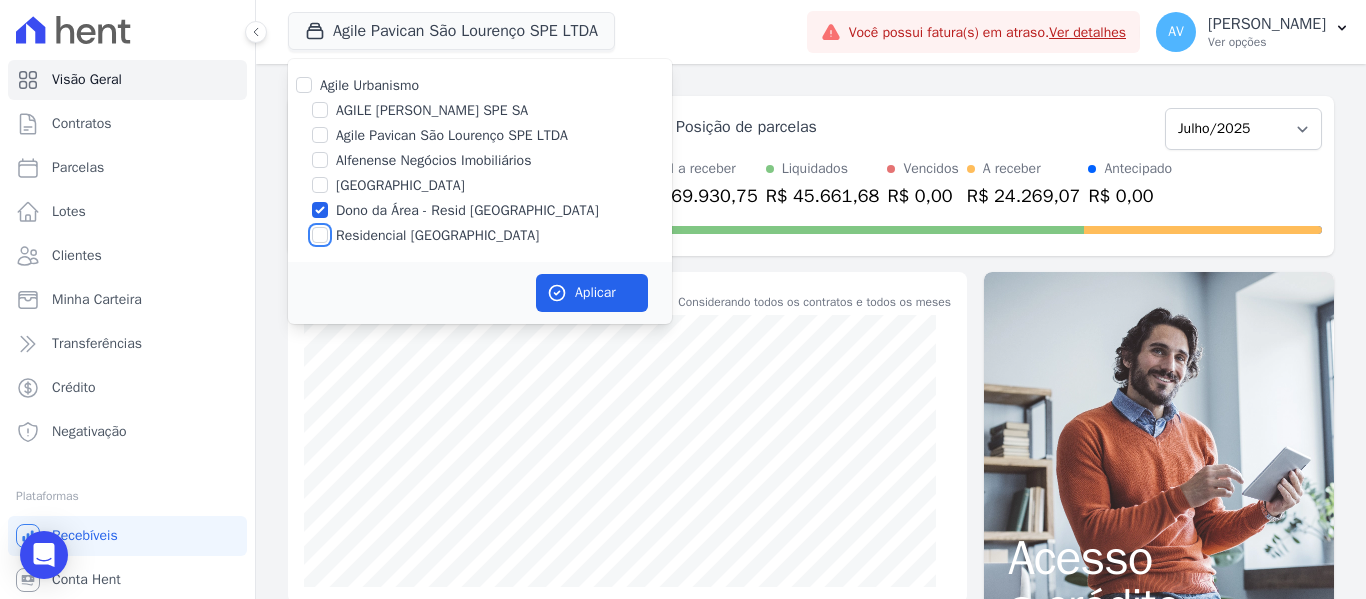 click on "Residencial Jardim Dummont" at bounding box center [320, 235] 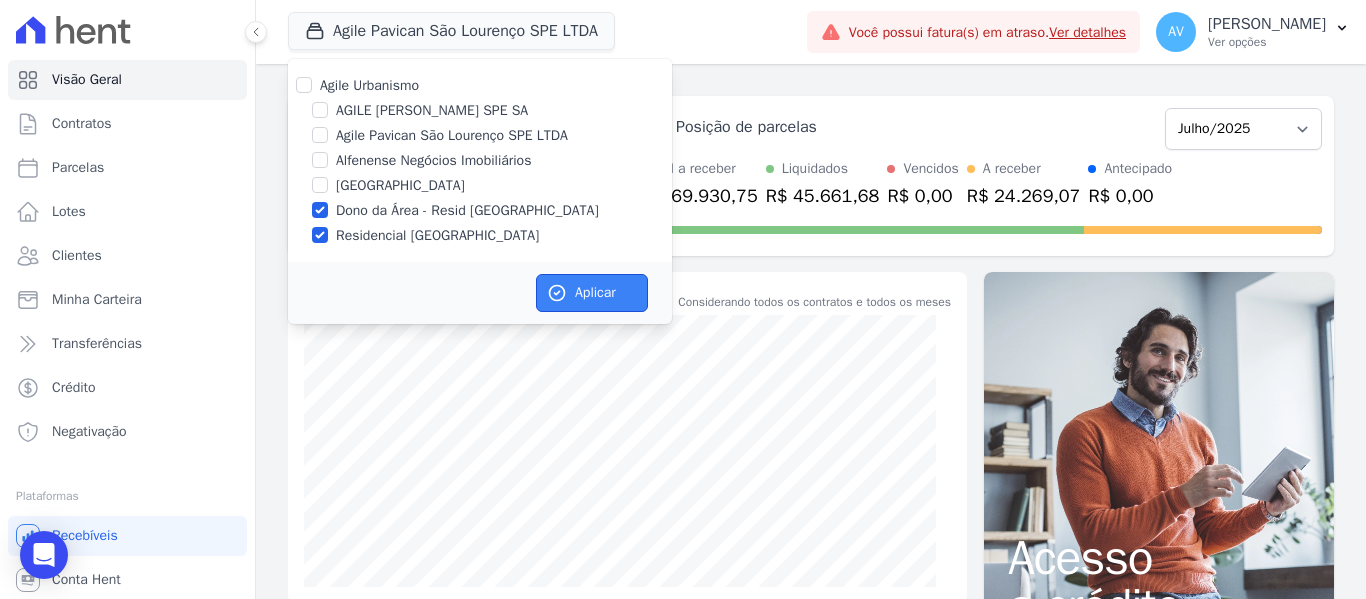 click 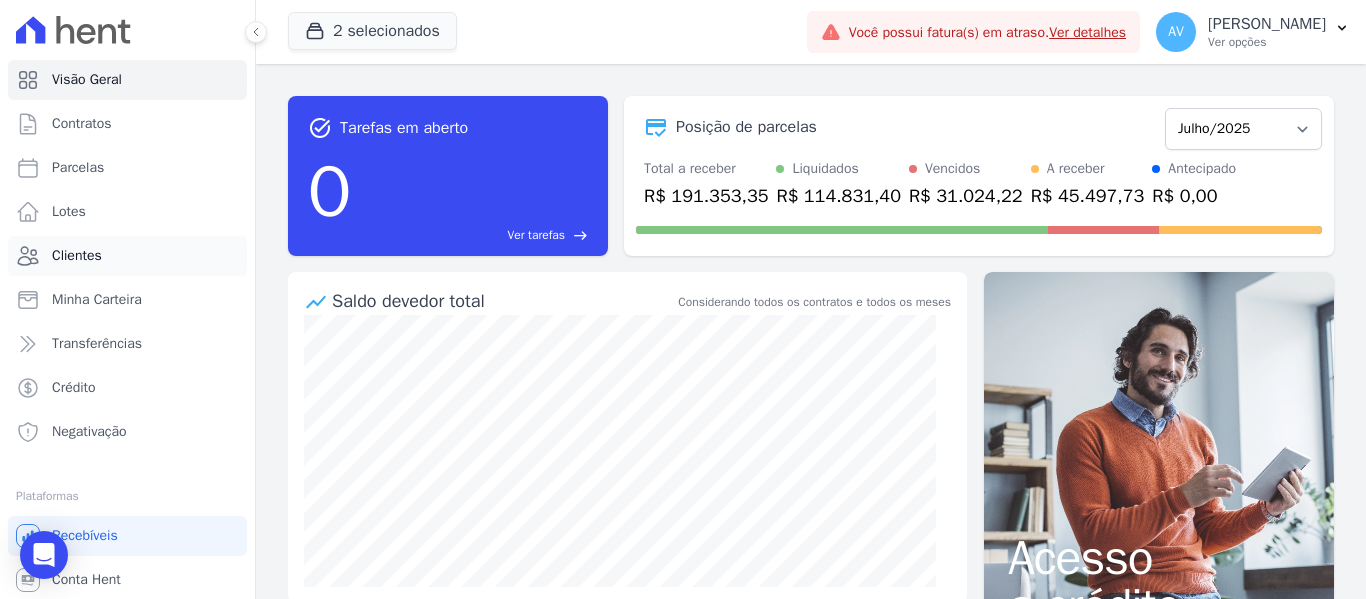 click on "Clientes" at bounding box center [127, 256] 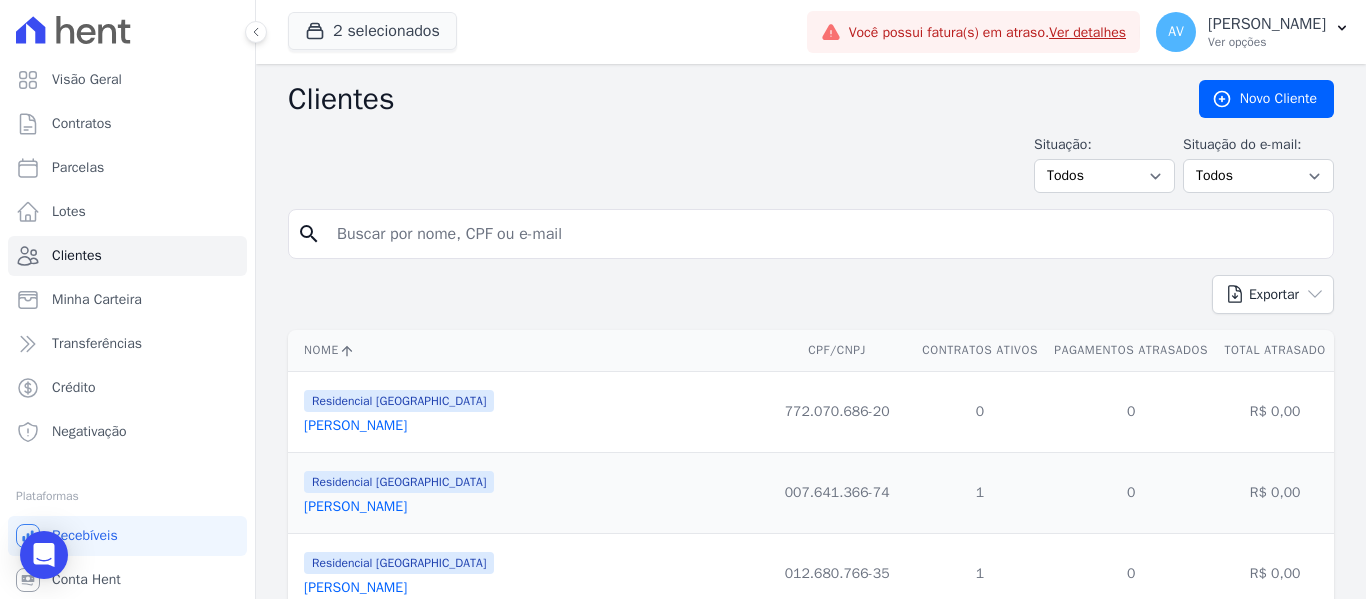 click at bounding box center (825, 234) 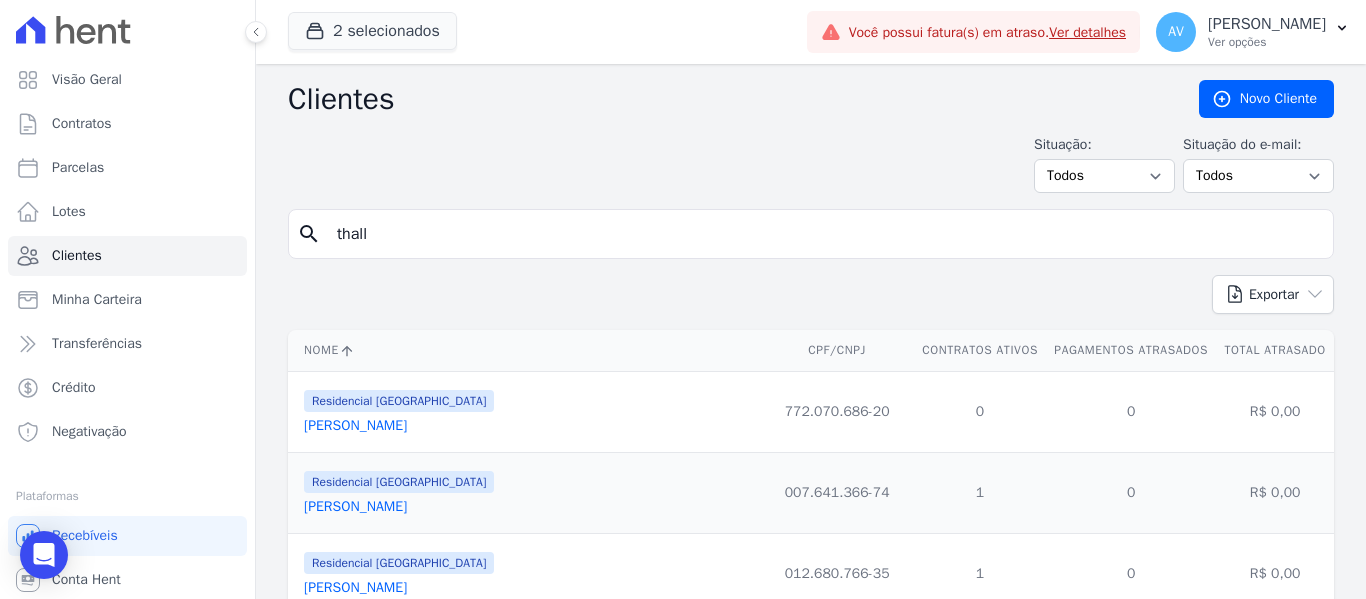 type on "thall" 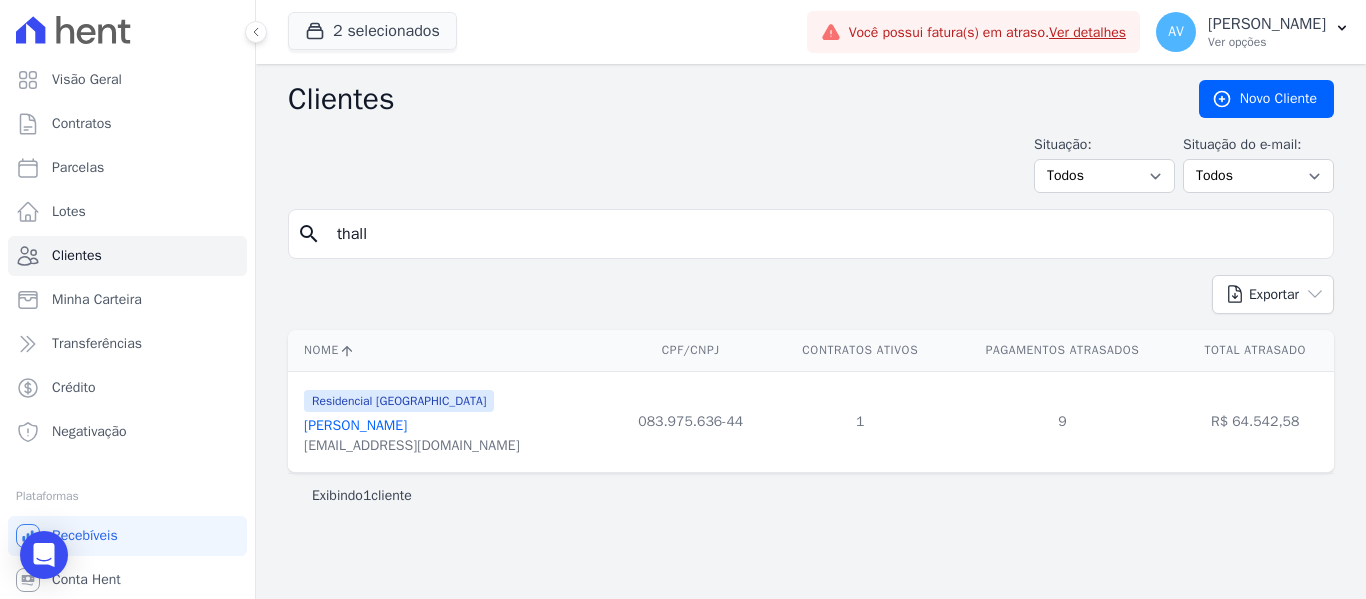 click on "Thalles Silva Gomes" at bounding box center [355, 425] 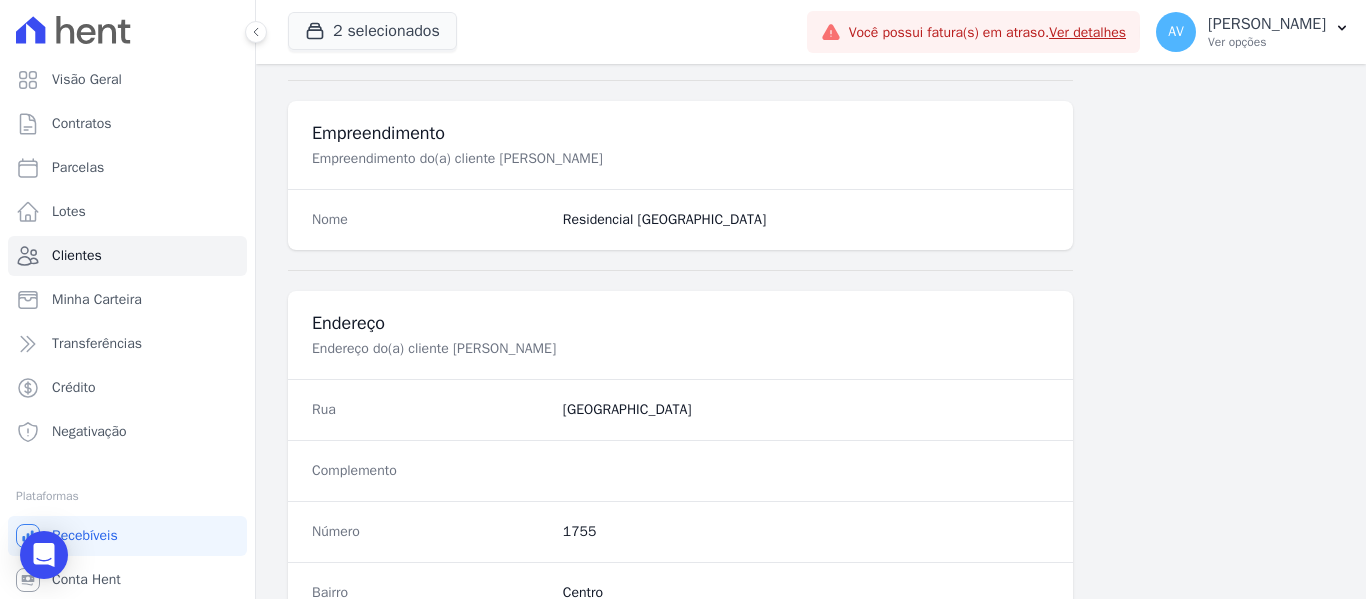 scroll, scrollTop: 1272, scrollLeft: 0, axis: vertical 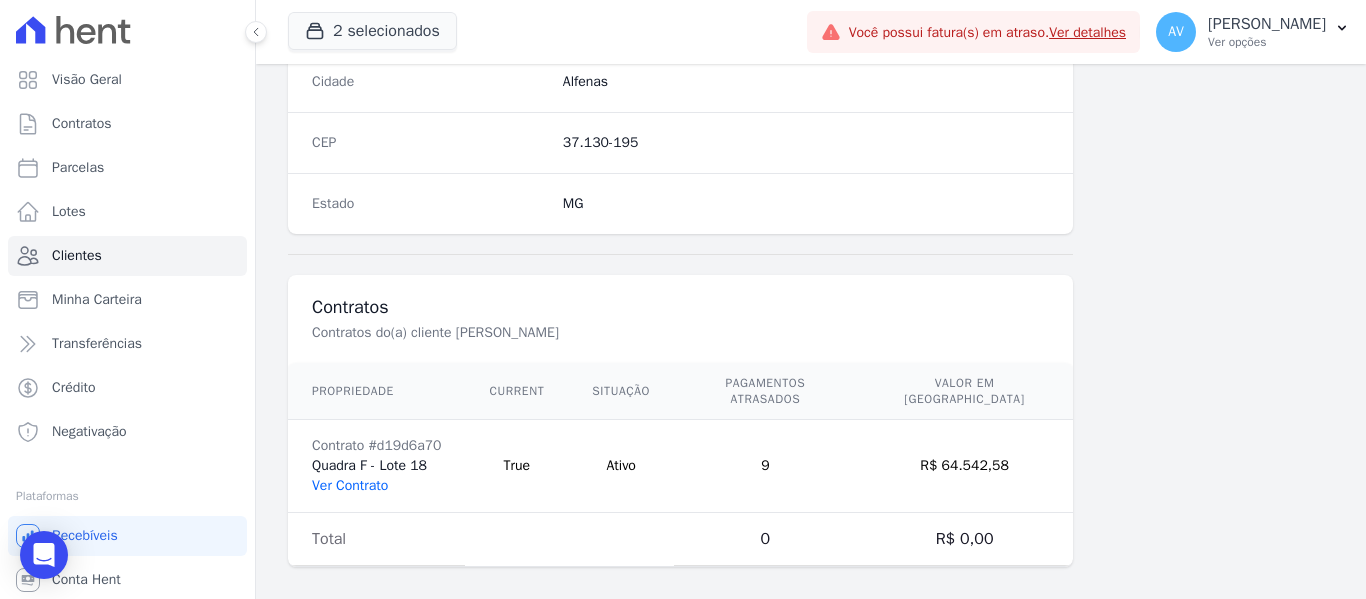 click on "Ver Contrato" at bounding box center [350, 485] 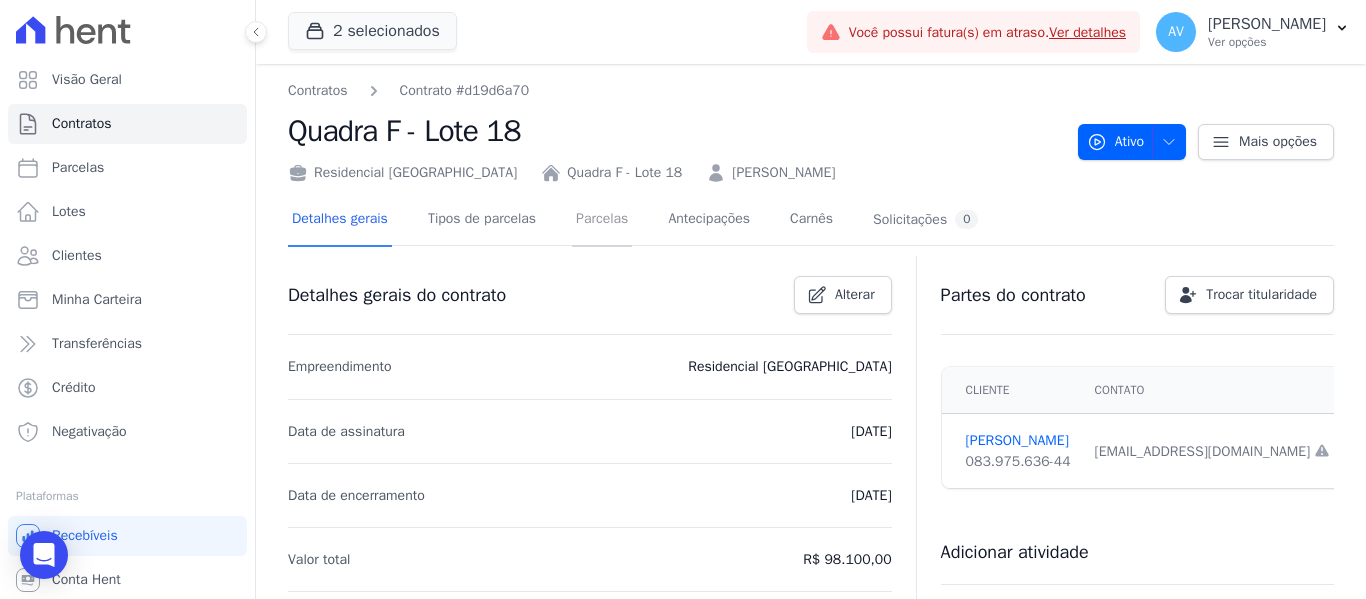 click on "Parcelas" at bounding box center [602, 220] 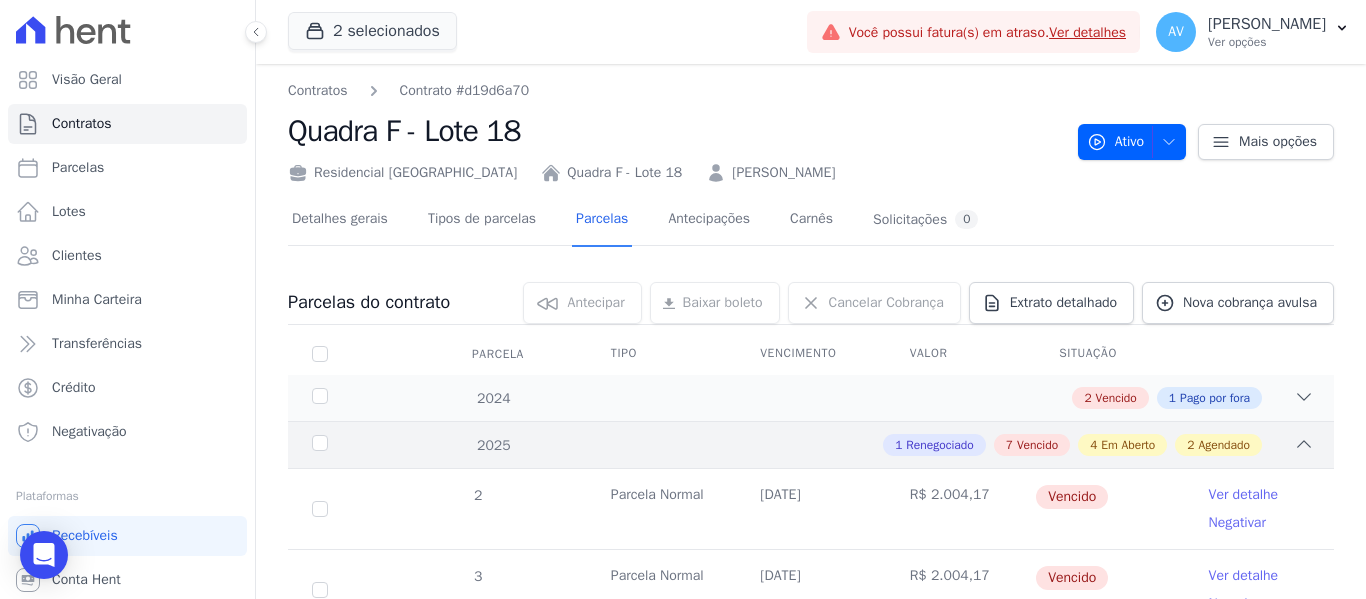 click 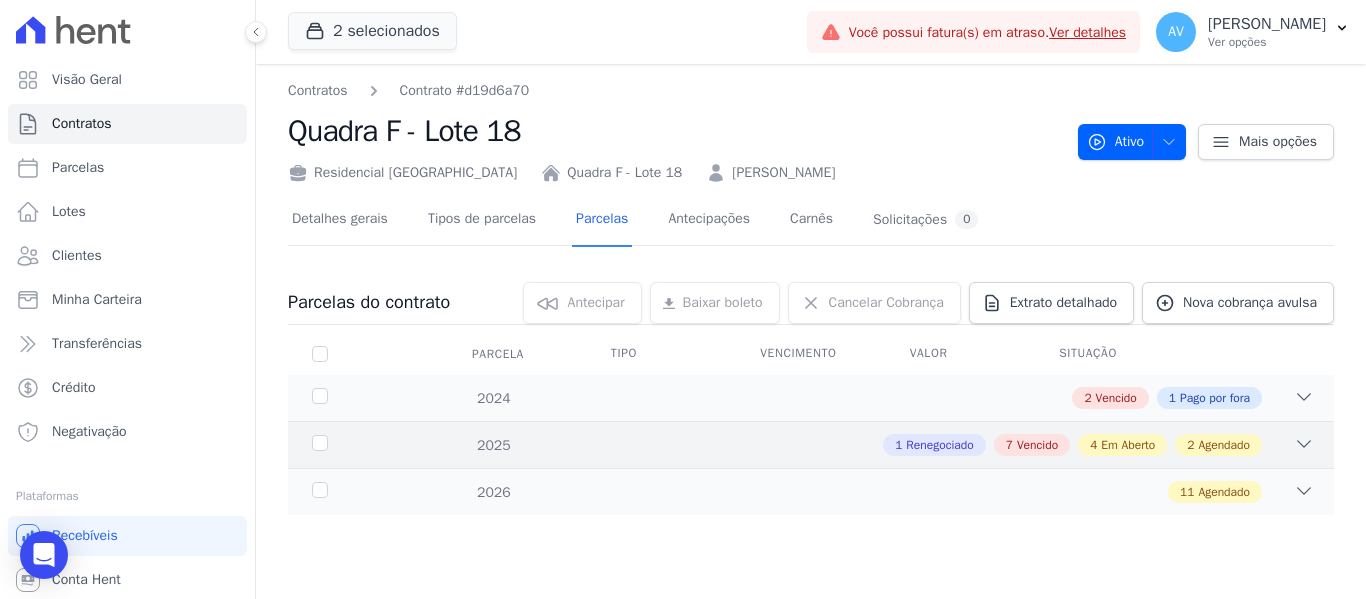 click on "1
Renegociado
7
Vencido
4
Em Aberto
2
Agendado" at bounding box center [862, 445] 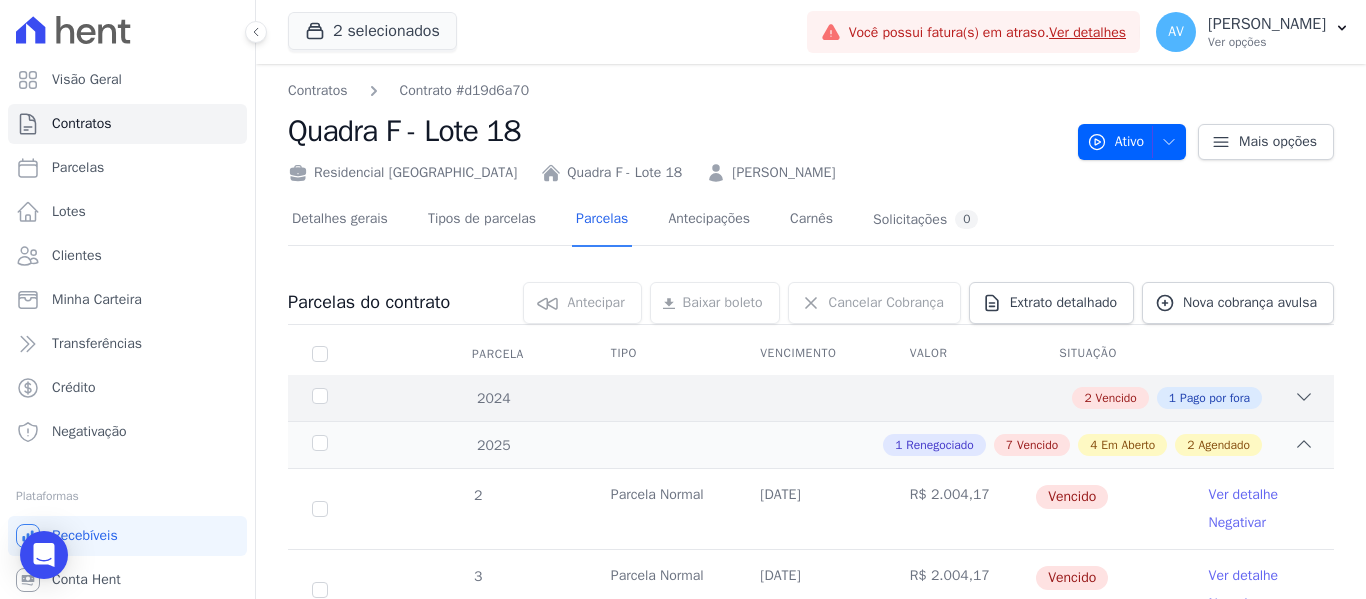 click on "2024
2
Vencido
1
Pago por fora" at bounding box center [811, 398] 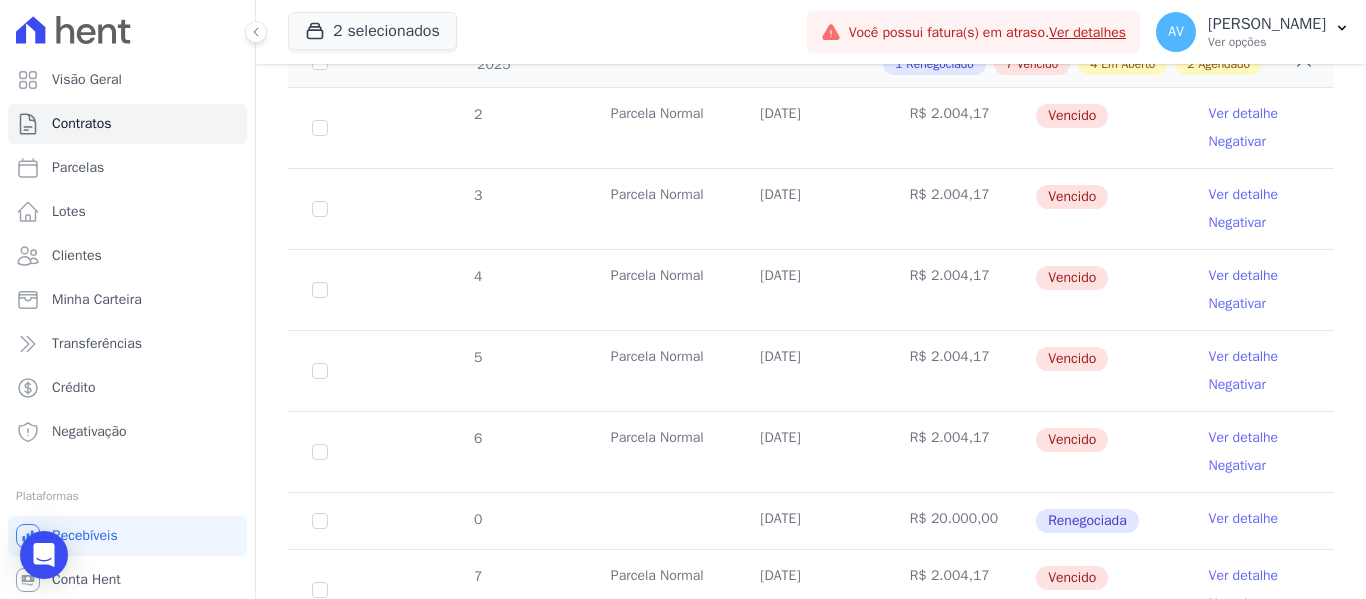 scroll, scrollTop: 0, scrollLeft: 0, axis: both 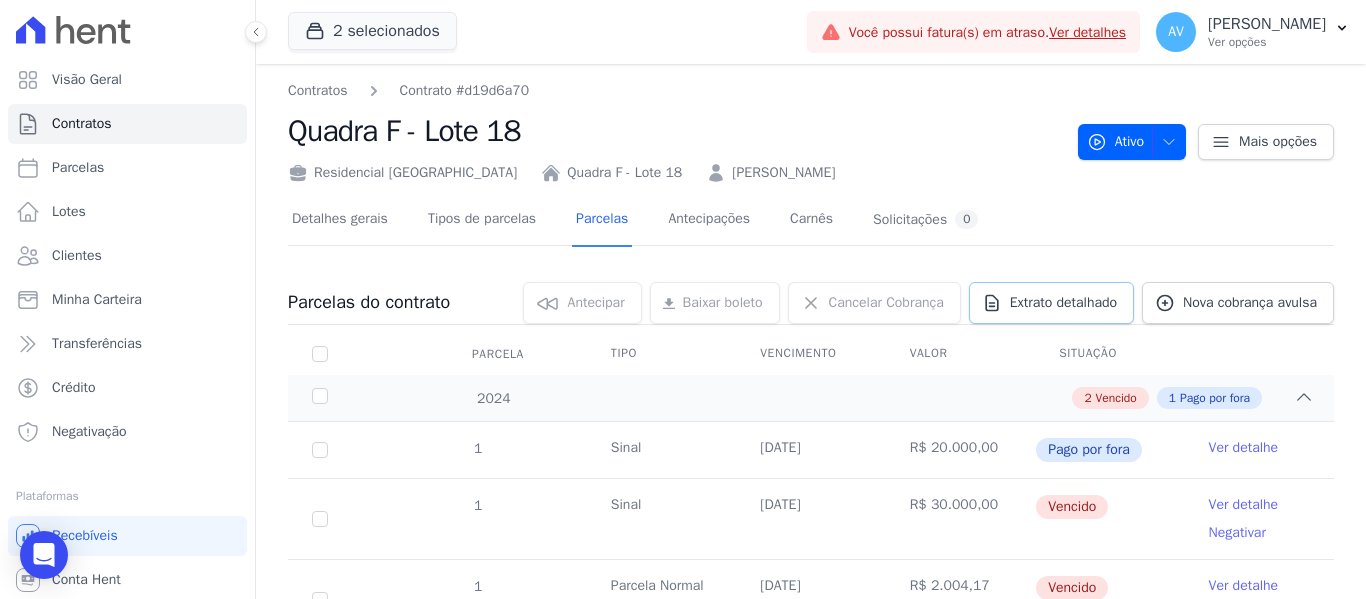 click on "Extrato detalhado" at bounding box center [1063, 303] 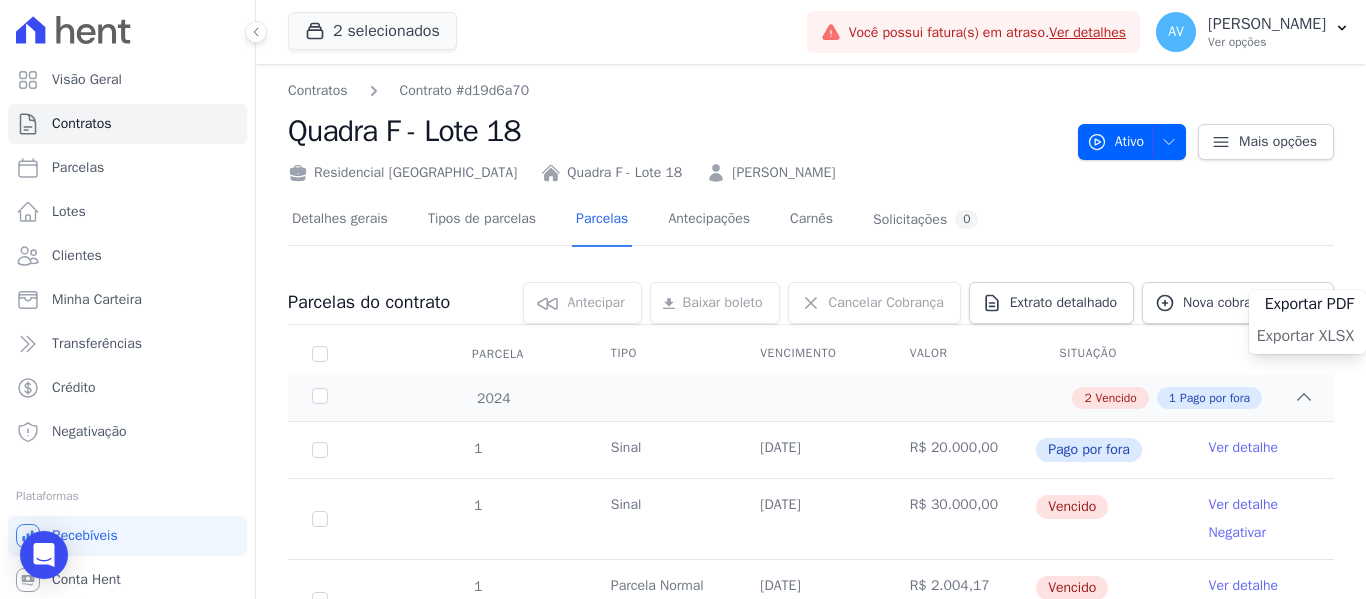 click on "Exportar XLSX" at bounding box center (1305, 336) 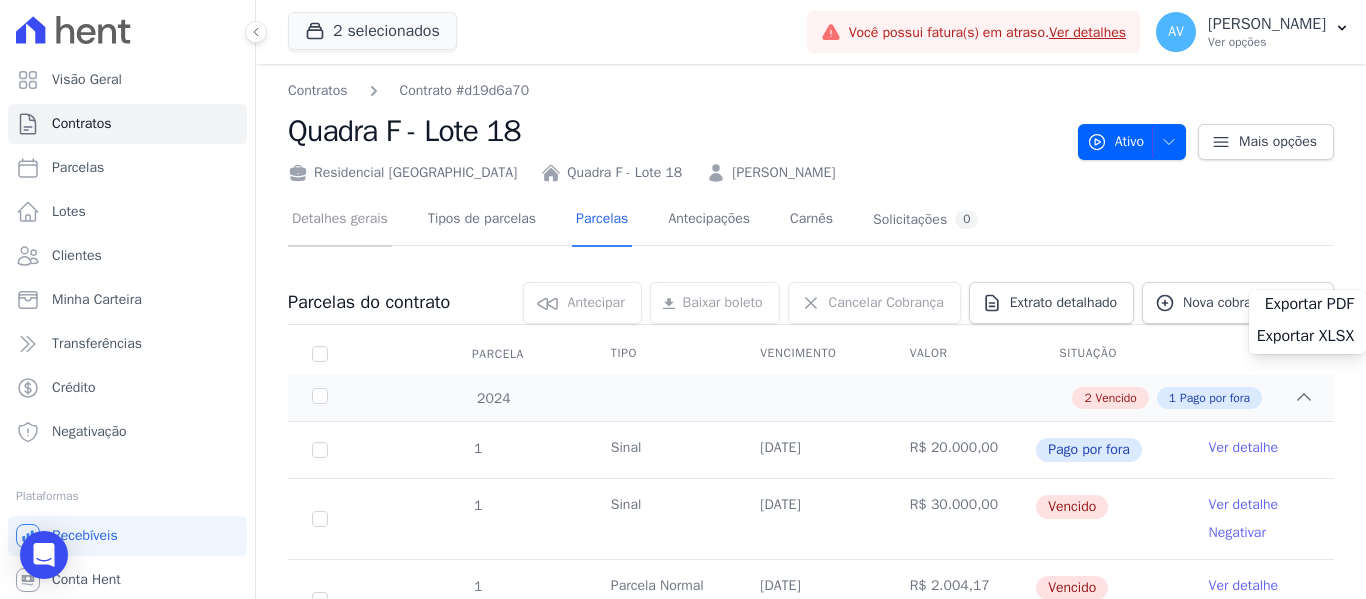 click on "Detalhes gerais" at bounding box center [340, 220] 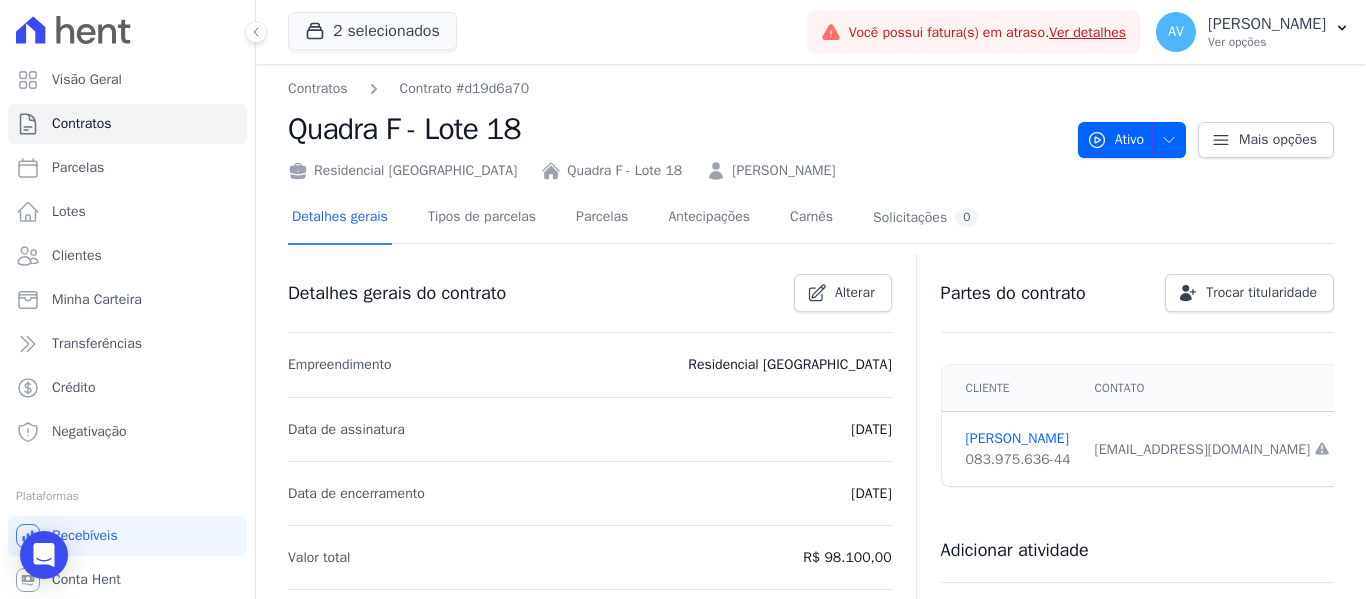 scroll, scrollTop: 0, scrollLeft: 0, axis: both 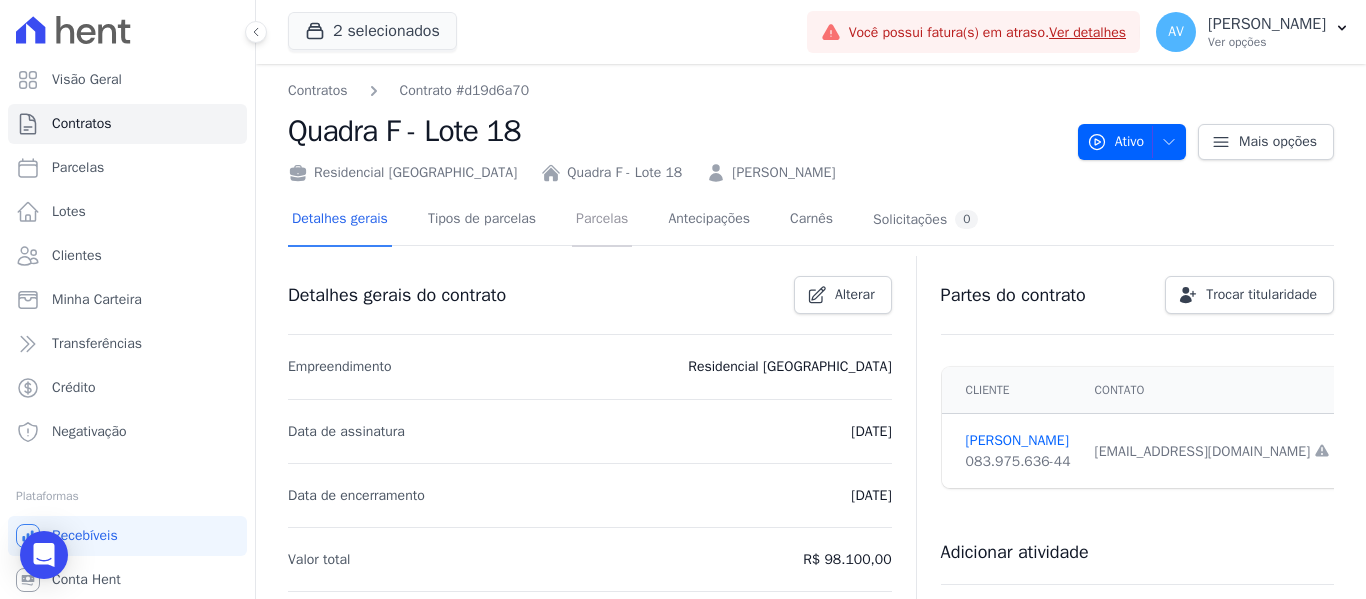 click on "Parcelas" at bounding box center [602, 220] 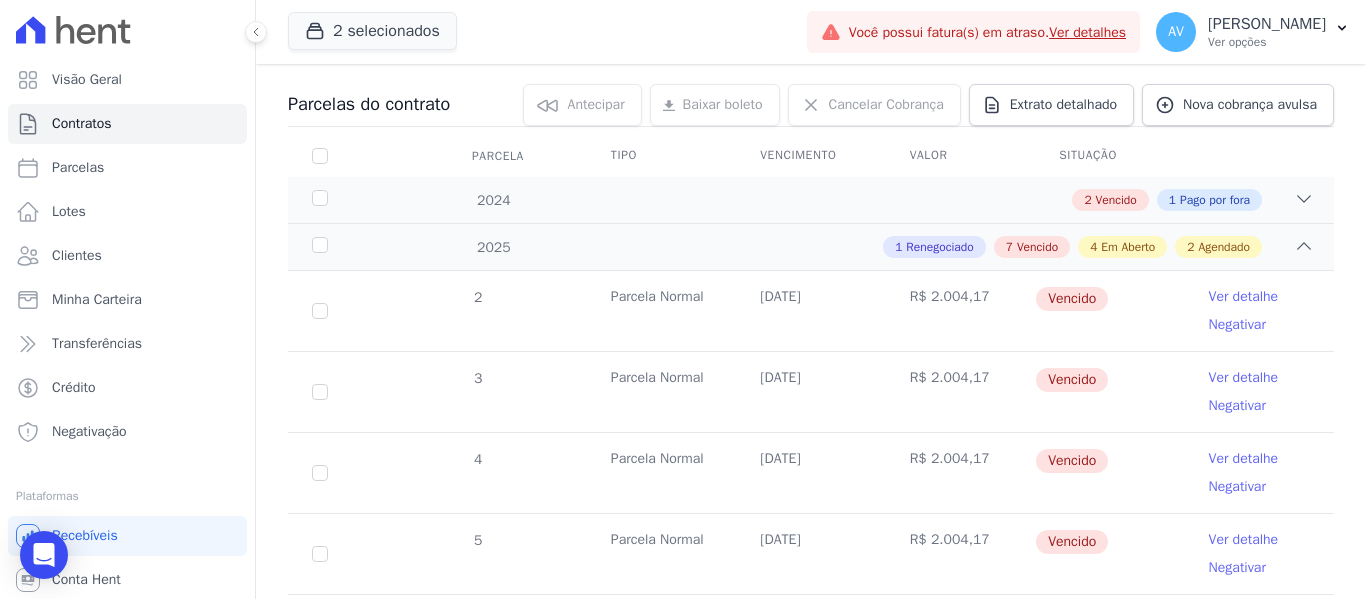 scroll, scrollTop: 200, scrollLeft: 0, axis: vertical 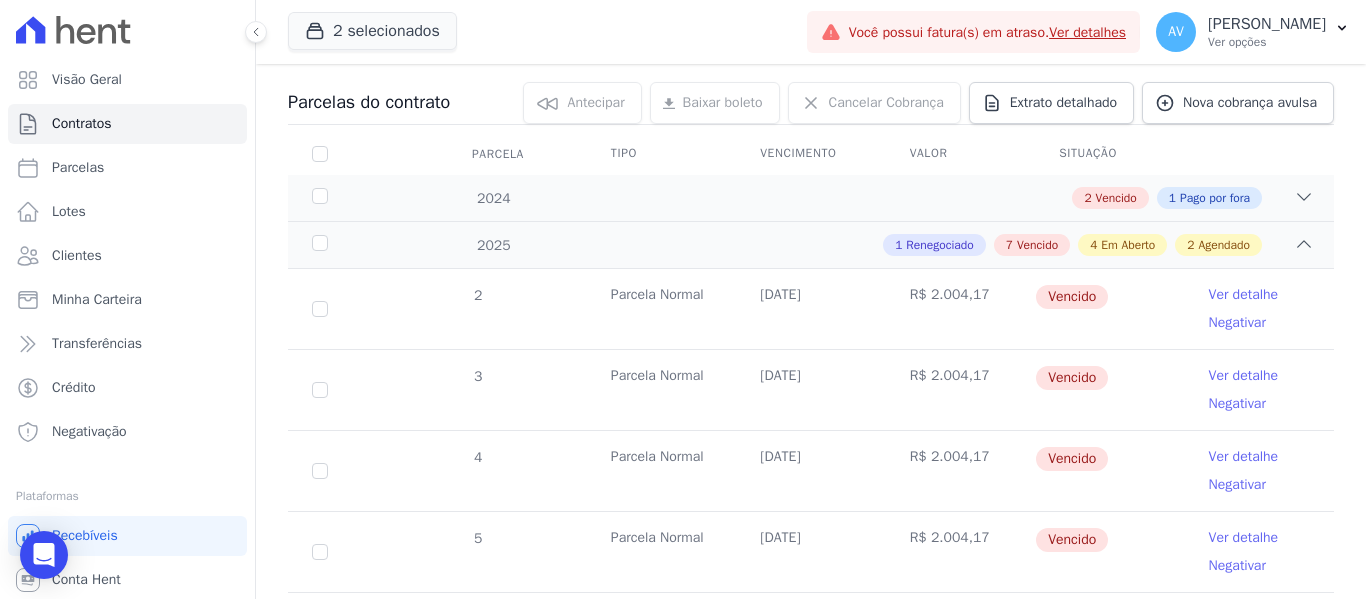 click on "Parcela" at bounding box center [320, 154] 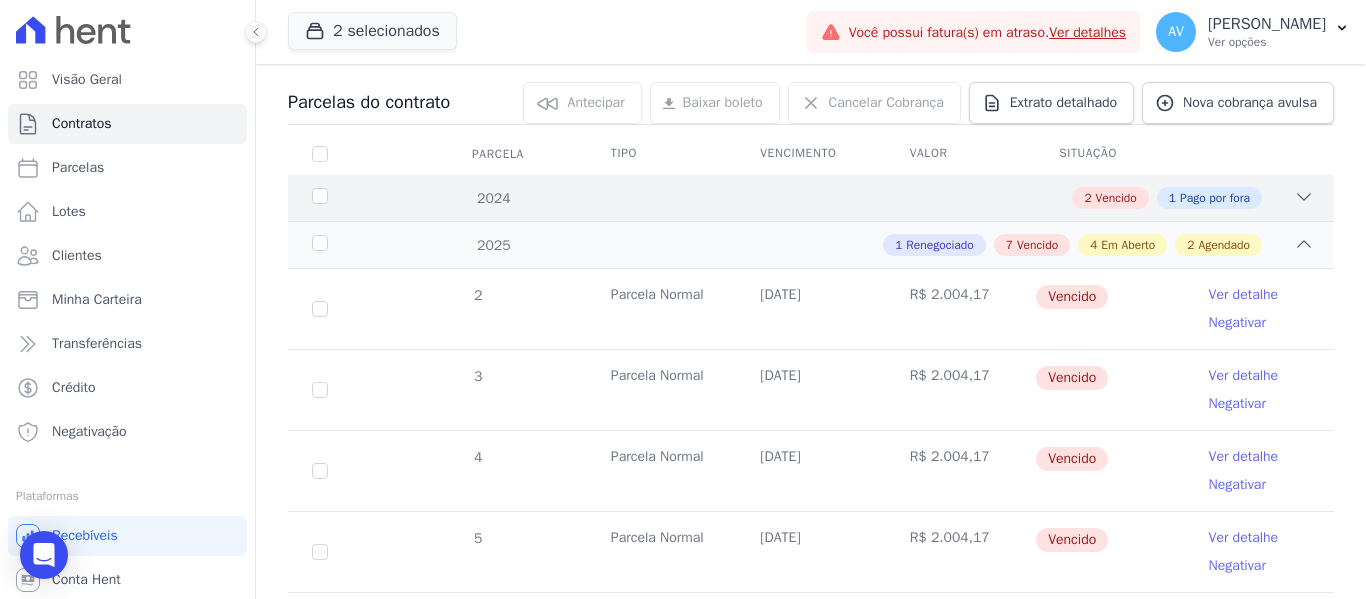 click 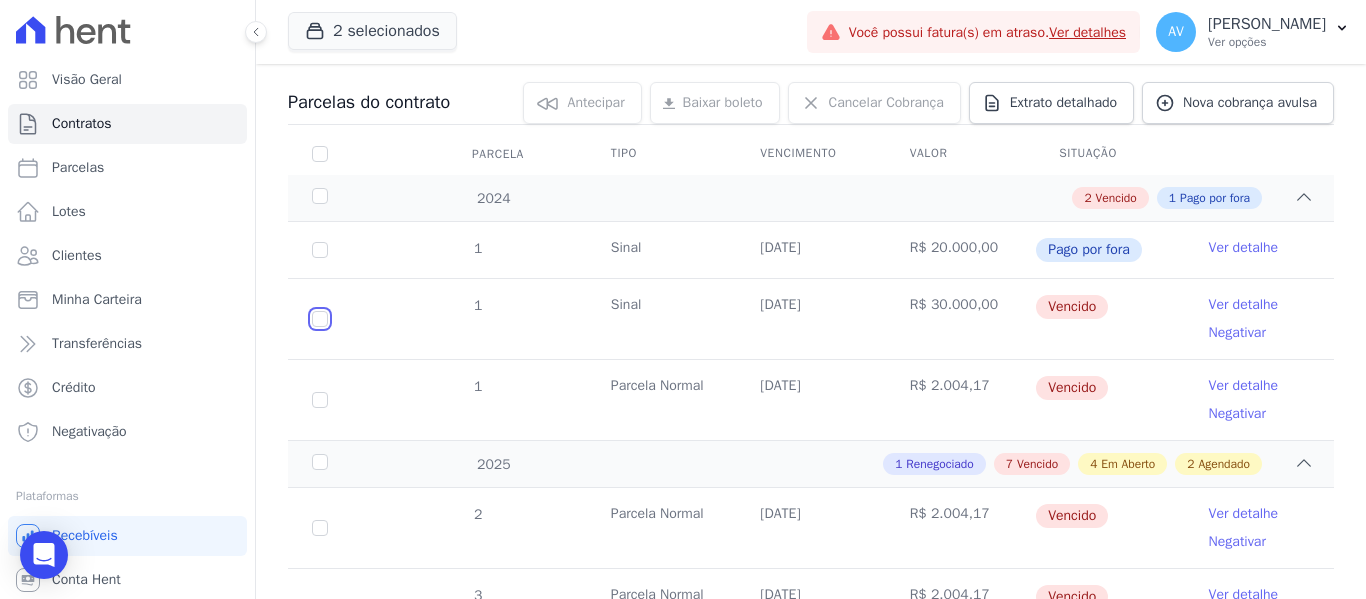 click at bounding box center (320, 319) 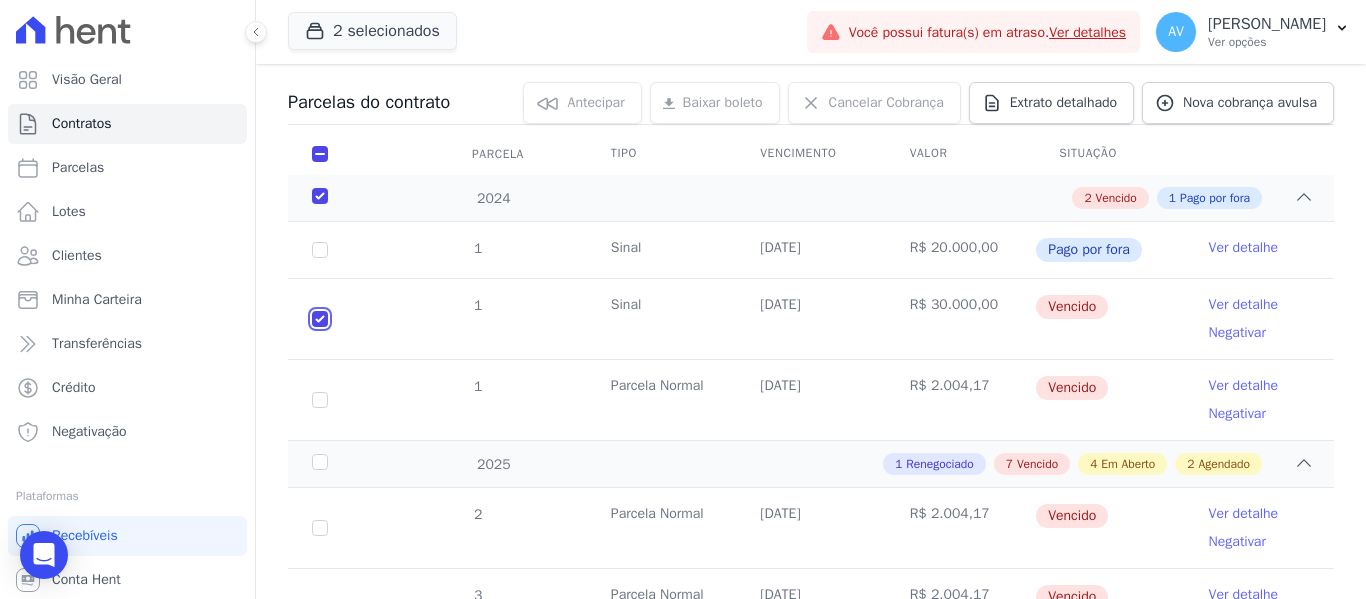 checkbox on "true" 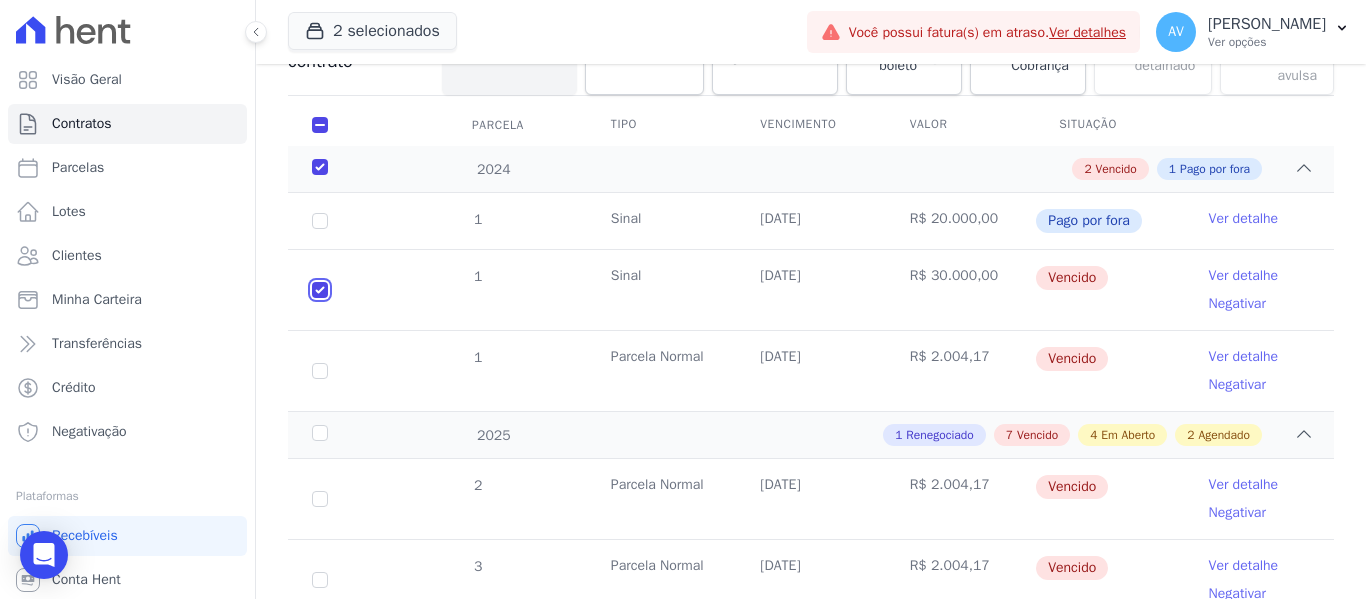 scroll, scrollTop: 300, scrollLeft: 0, axis: vertical 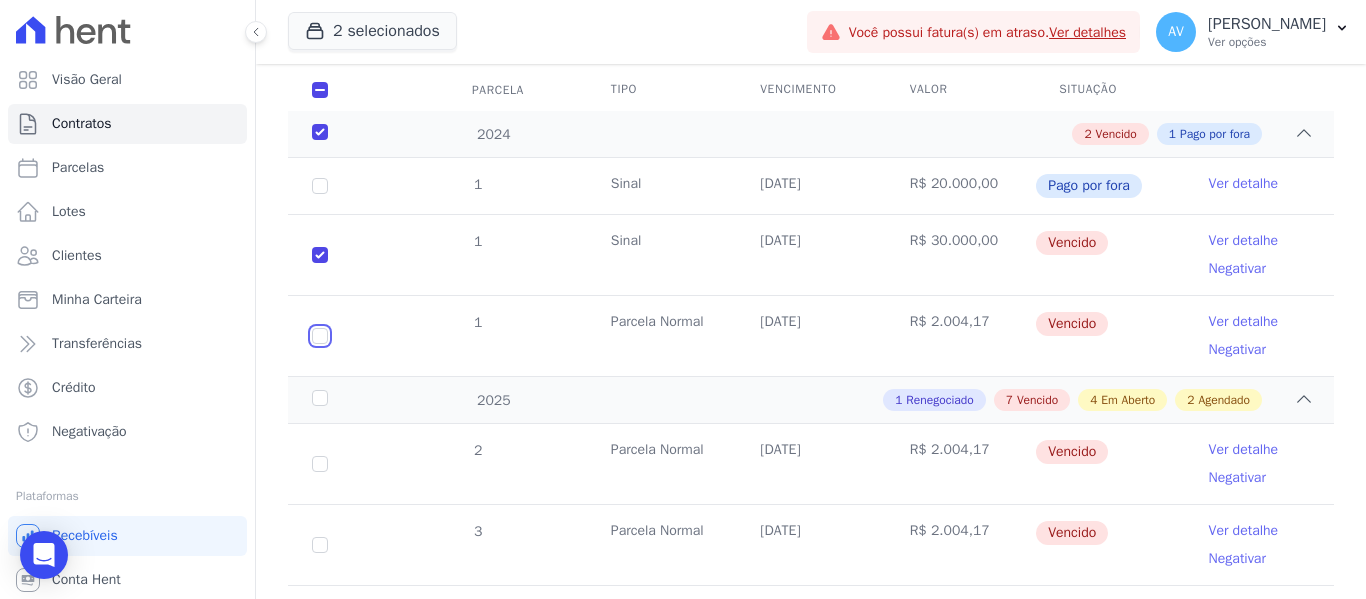 click at bounding box center [320, 255] 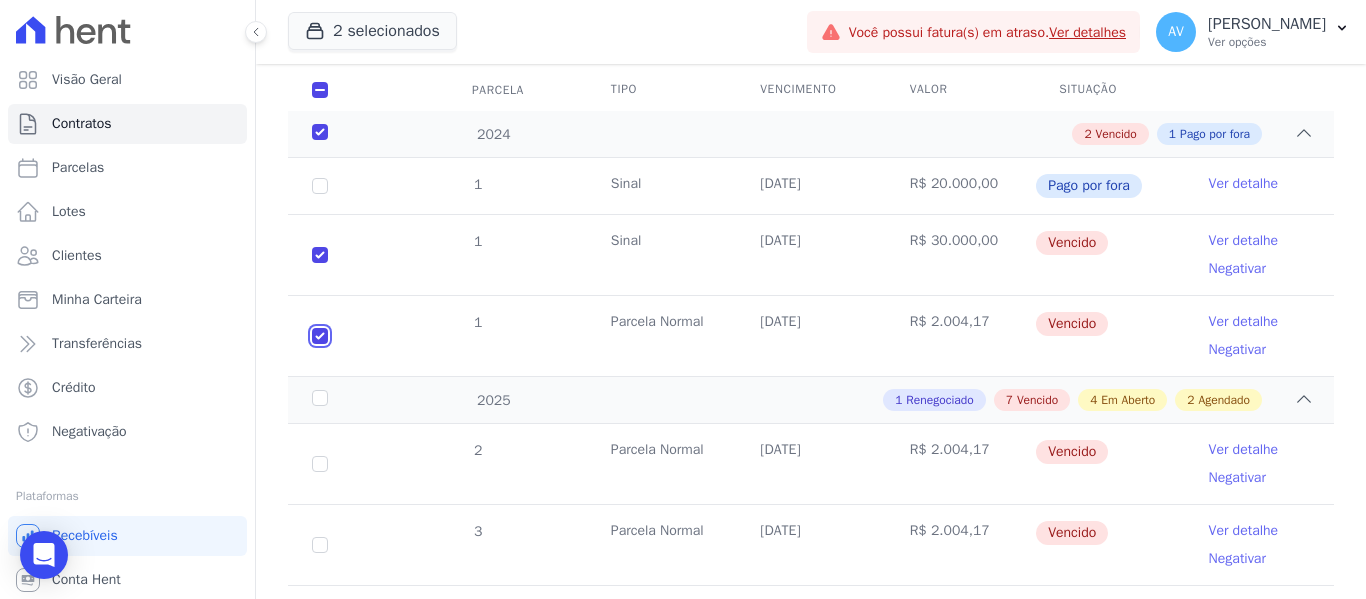 checkbox on "true" 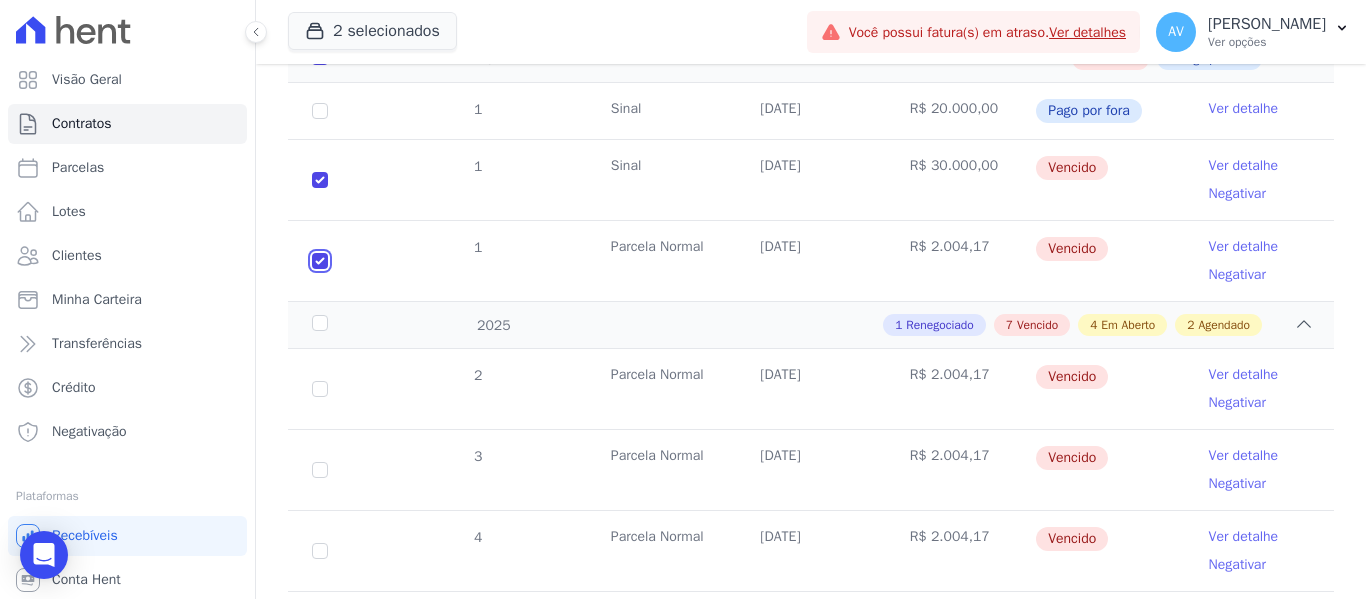 scroll, scrollTop: 500, scrollLeft: 0, axis: vertical 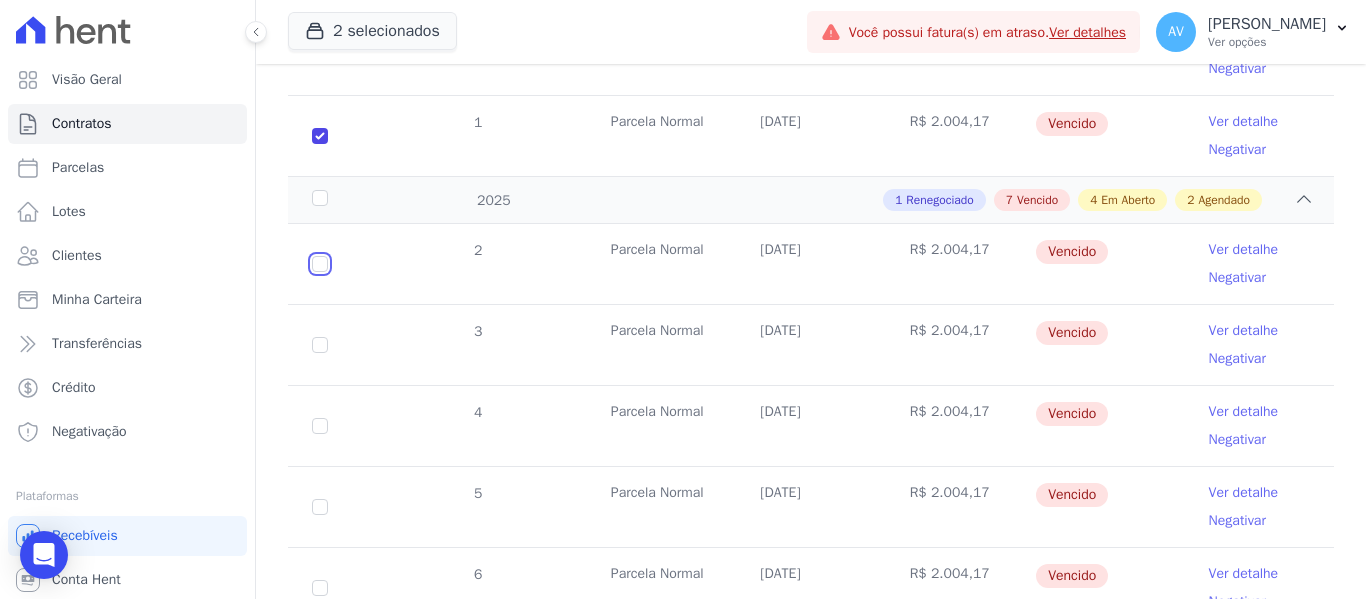 click at bounding box center [320, 264] 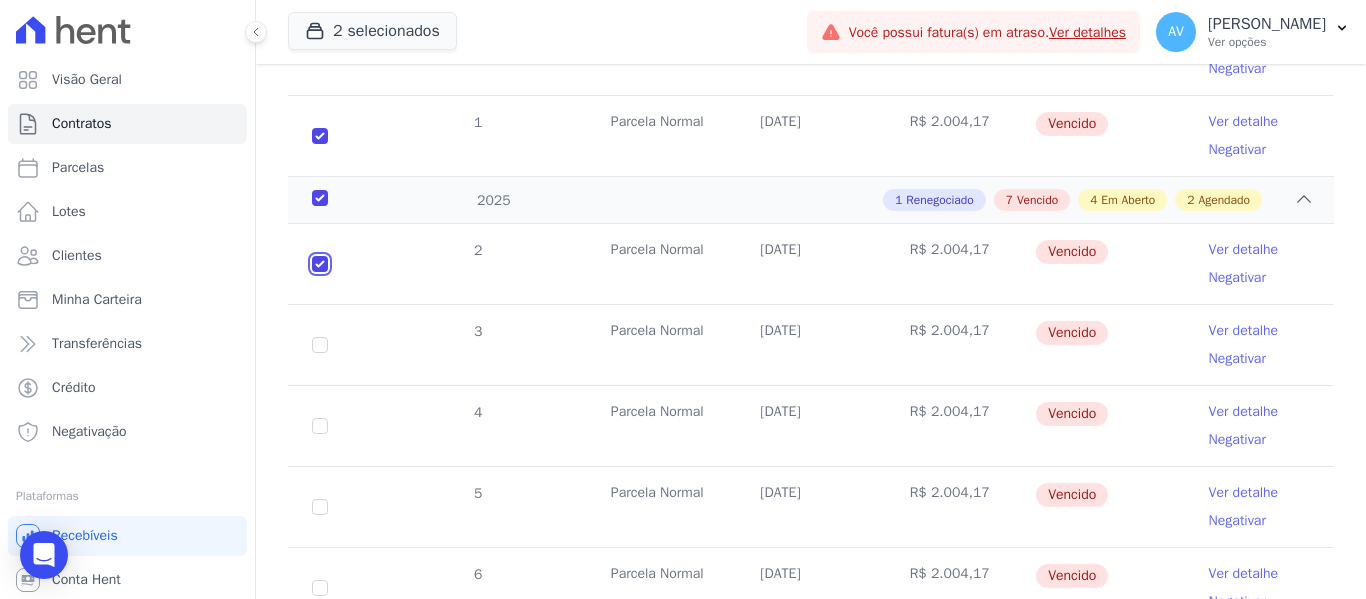 checkbox on "true" 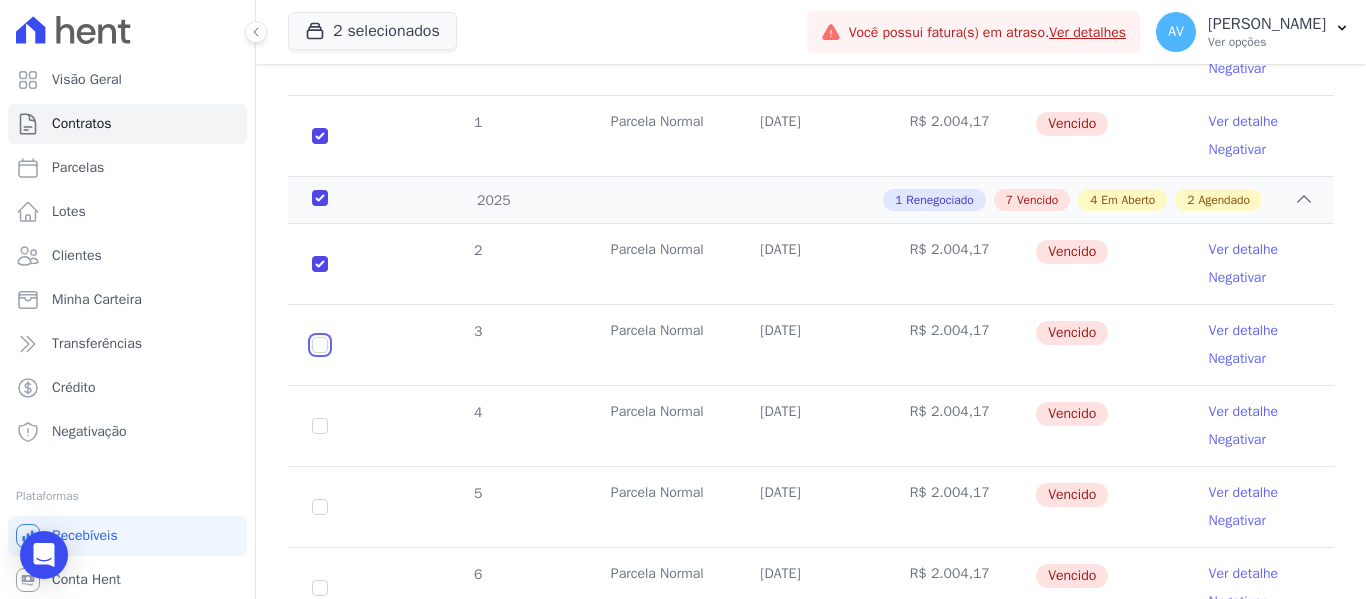 click at bounding box center [320, 264] 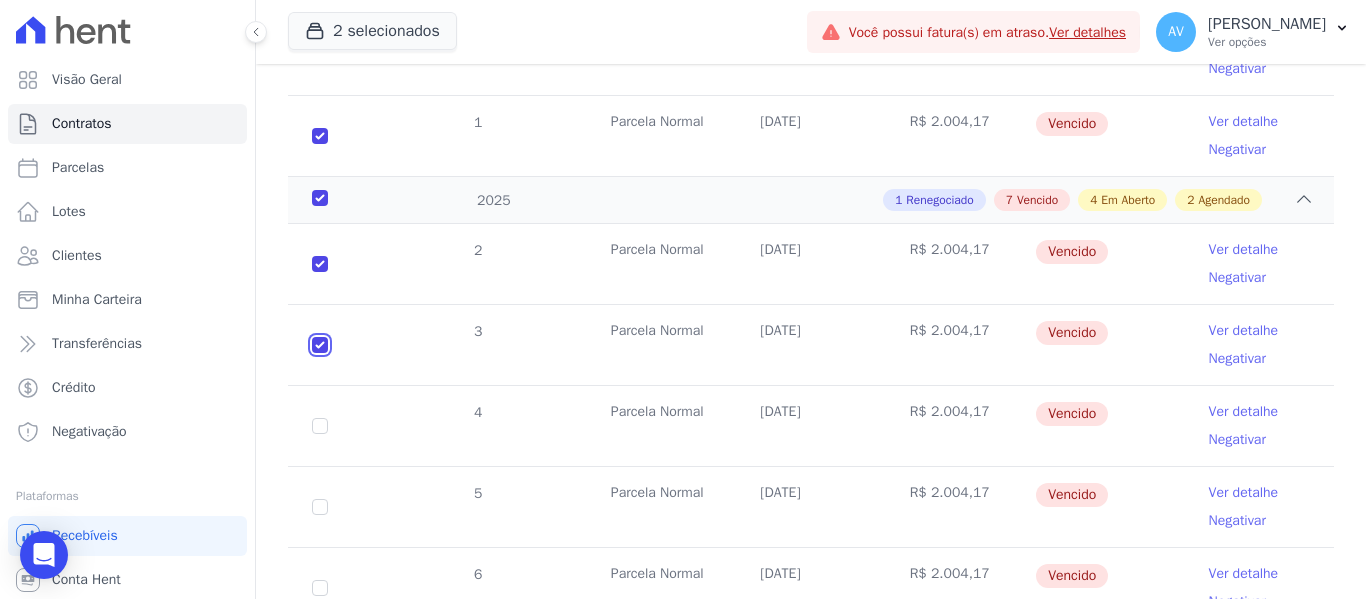 checkbox on "true" 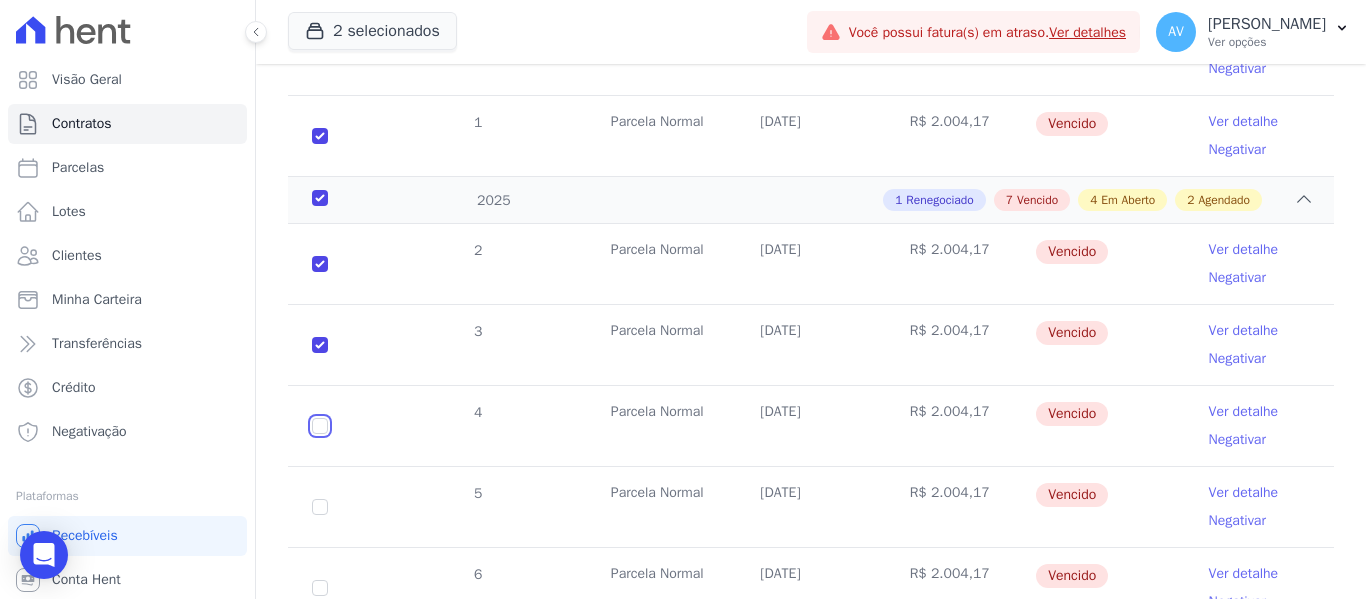 click at bounding box center (320, 264) 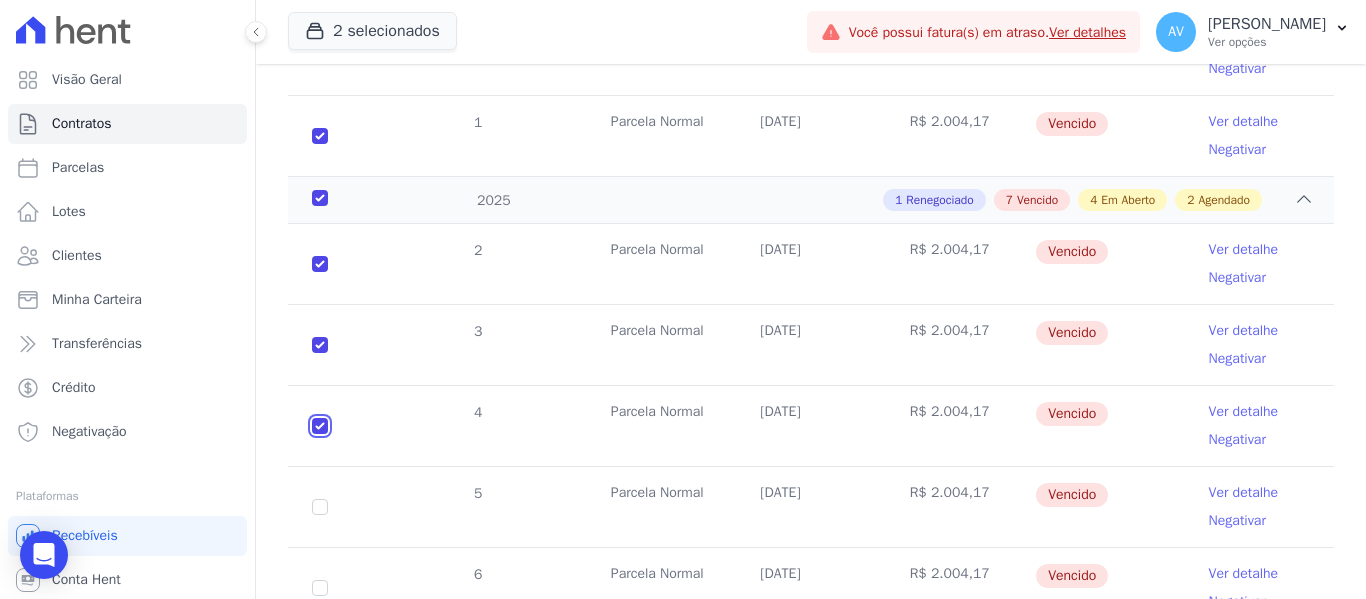 checkbox on "true" 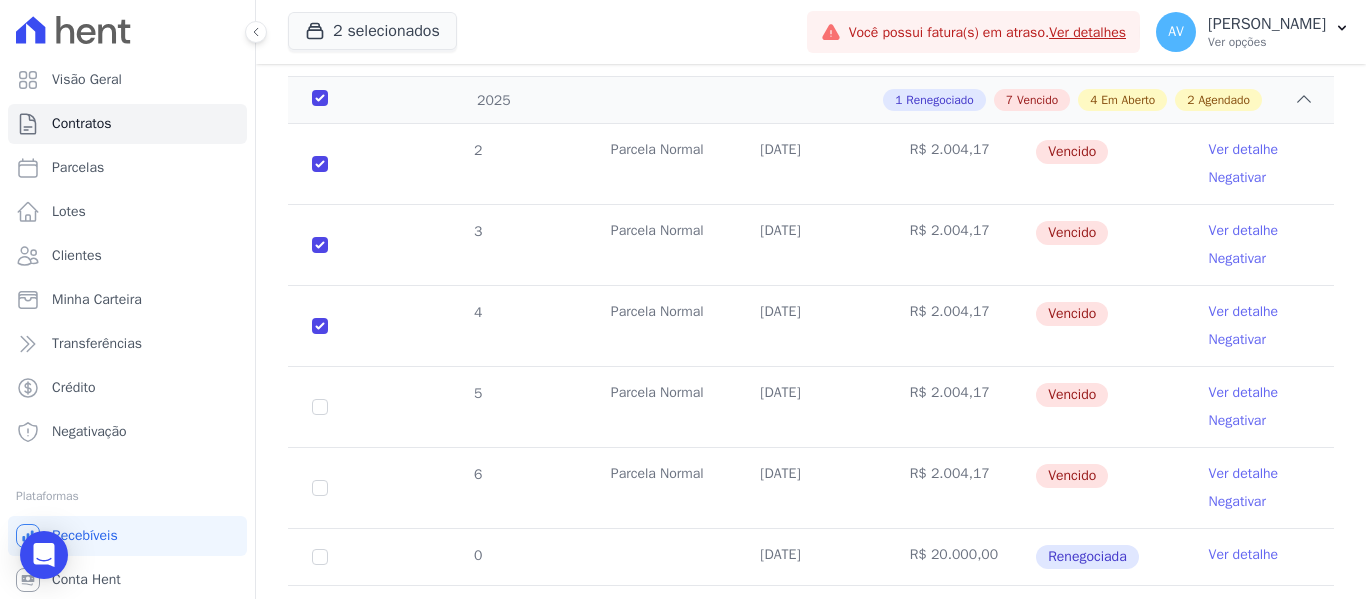 click on "5" at bounding box center [320, 407] 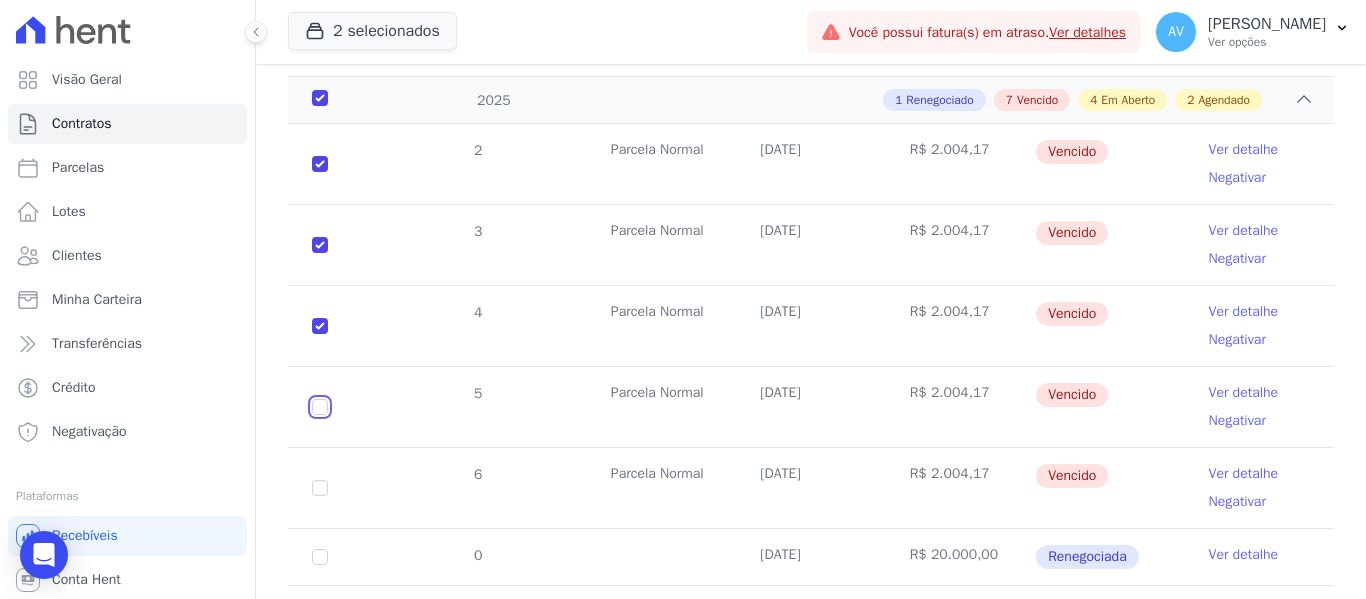 click at bounding box center [320, 164] 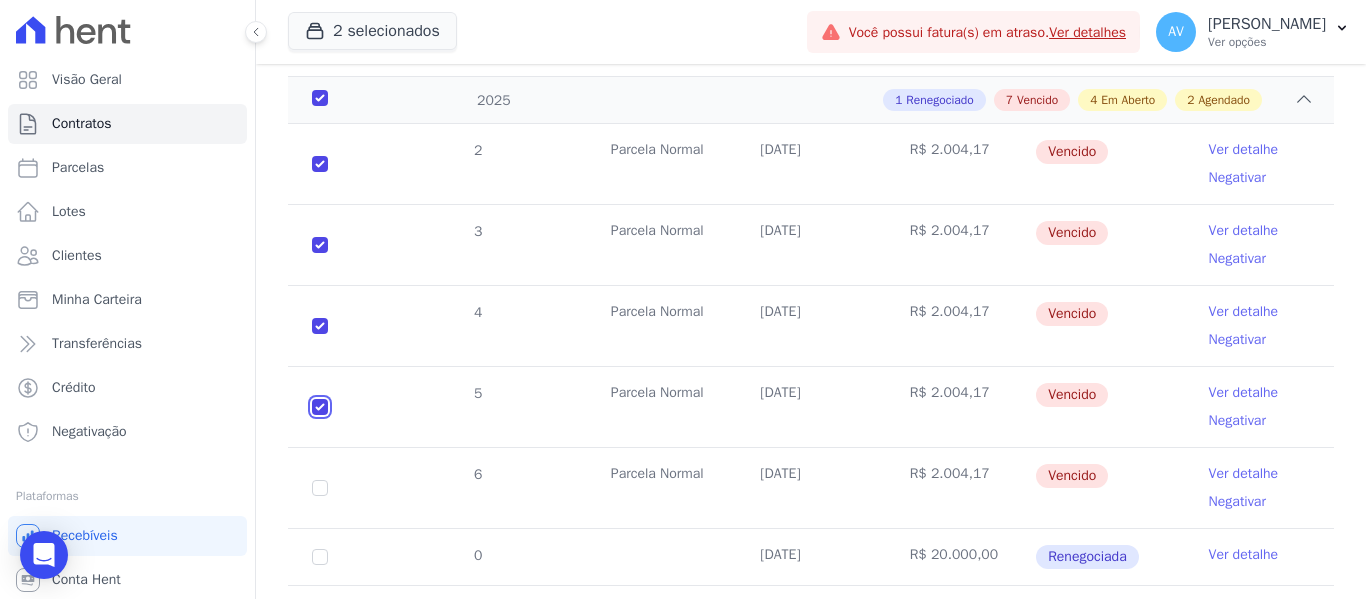 checkbox on "true" 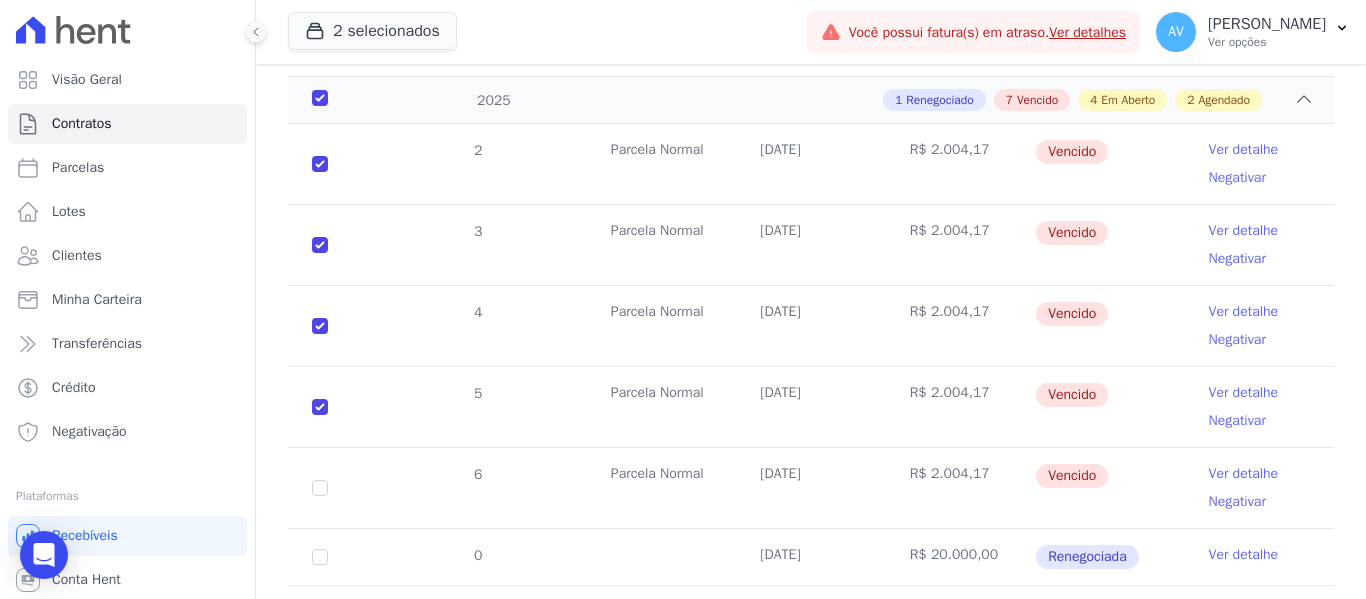 click on "6" at bounding box center (320, 488) 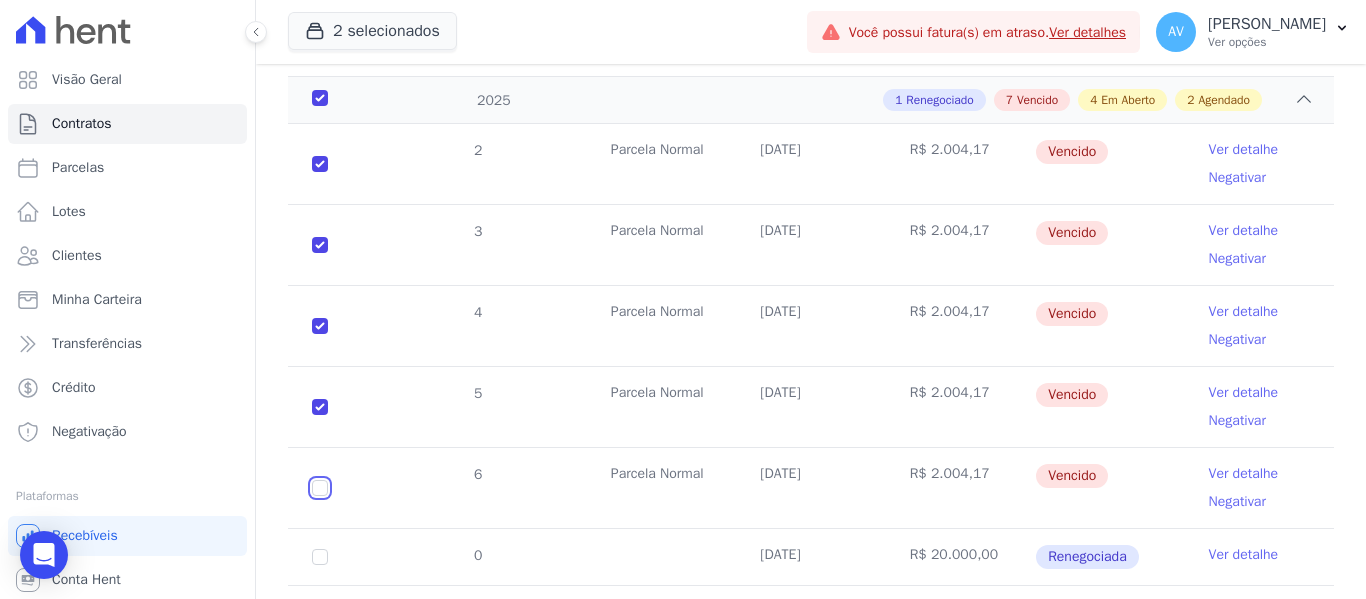 click at bounding box center [320, 164] 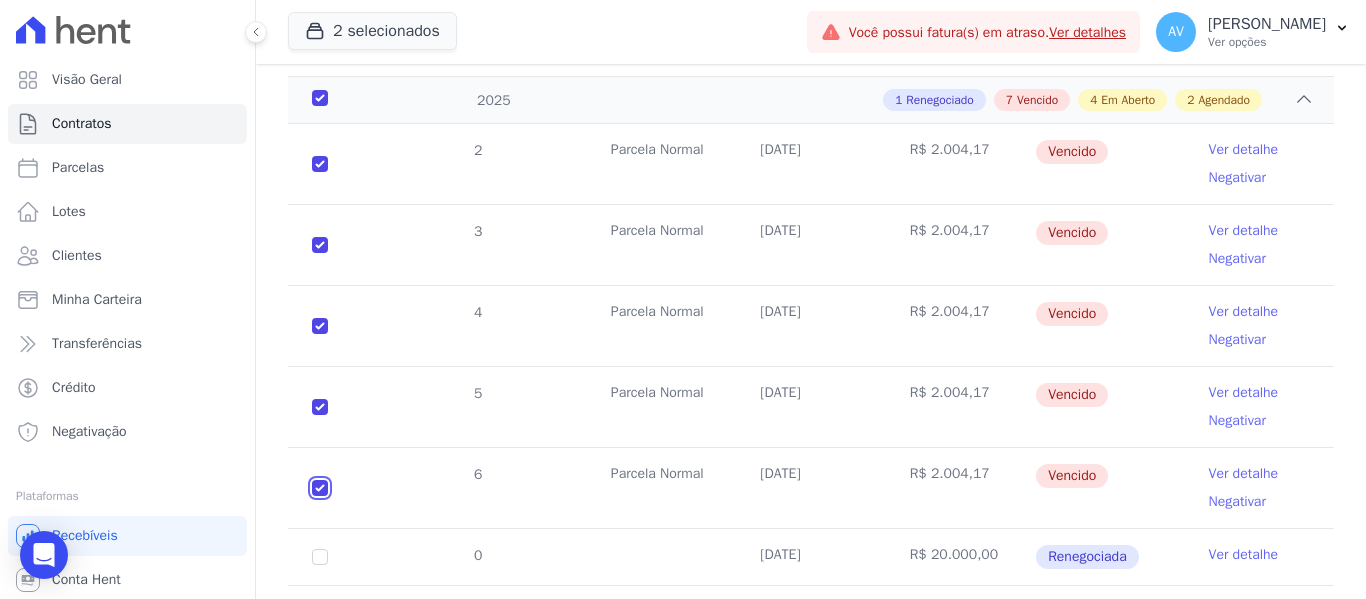 checkbox on "true" 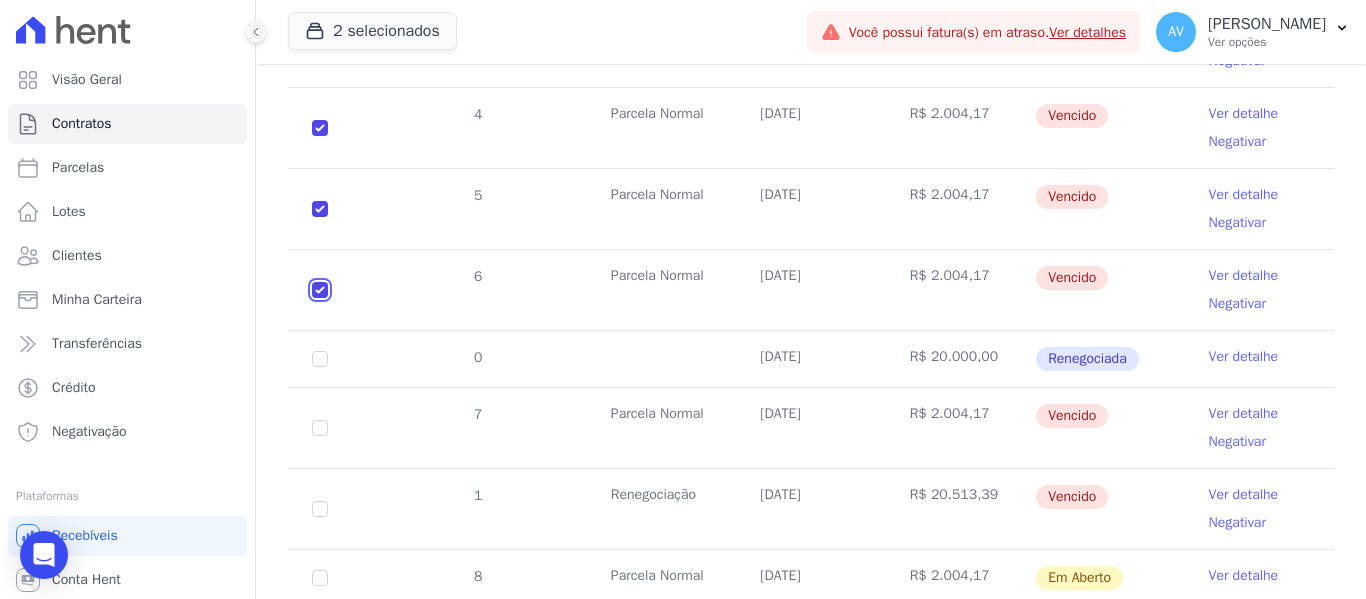 scroll, scrollTop: 800, scrollLeft: 0, axis: vertical 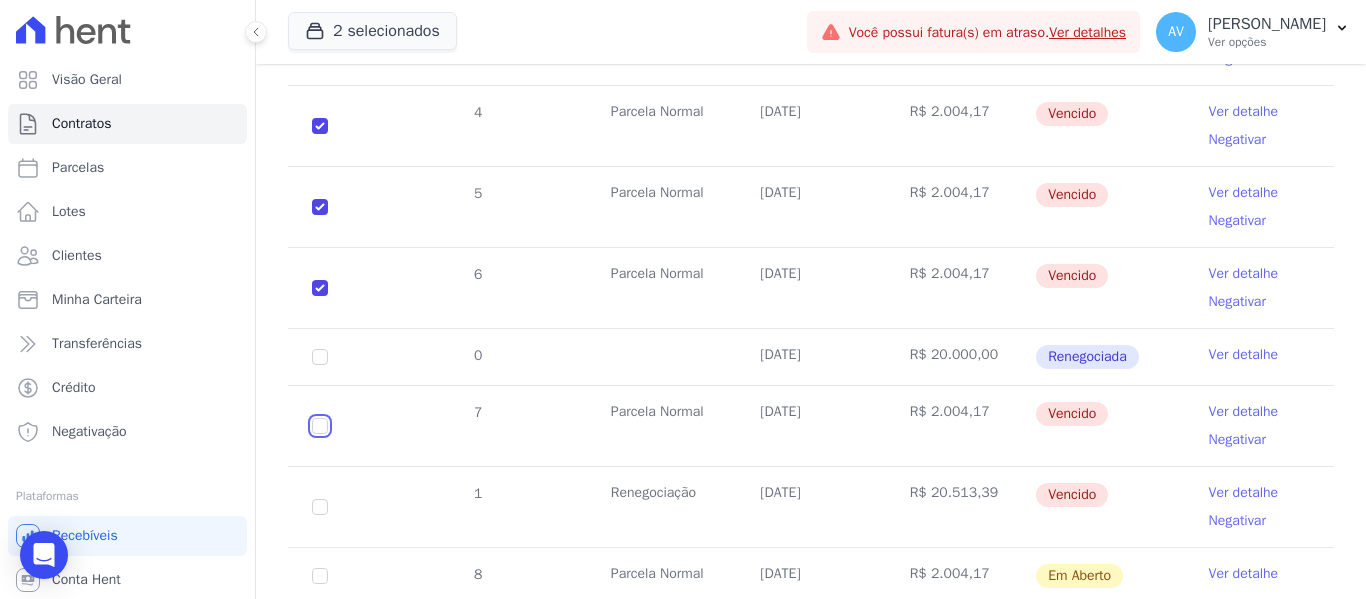 click at bounding box center [320, -36] 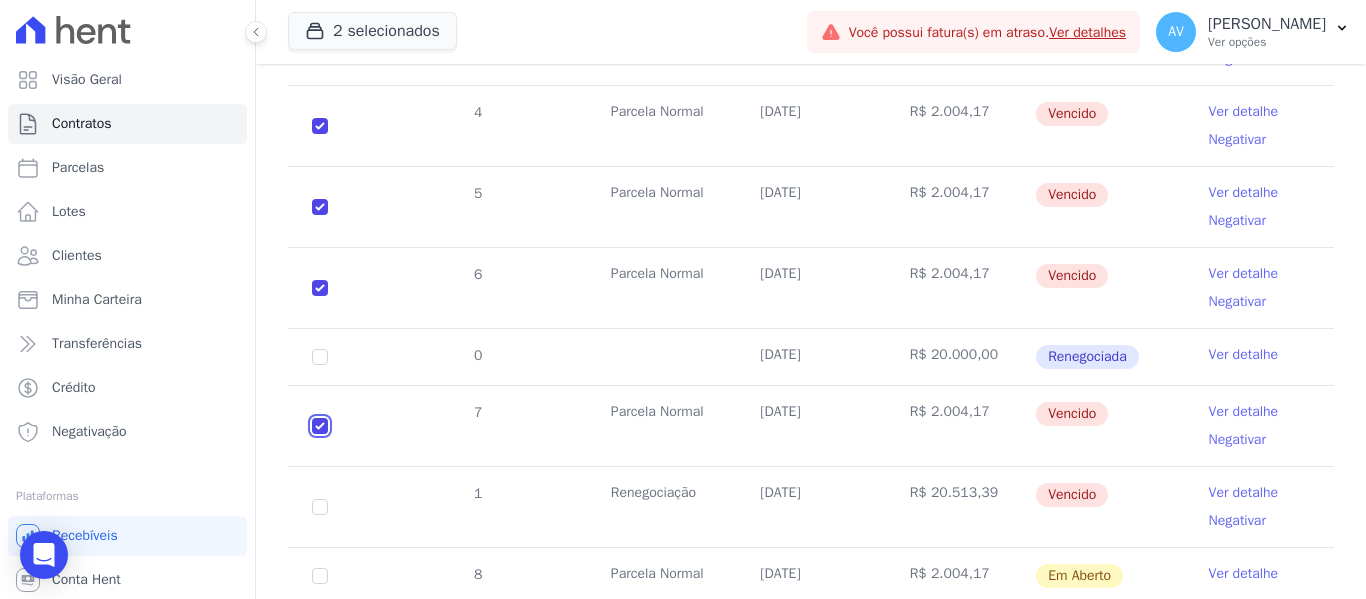 checkbox on "true" 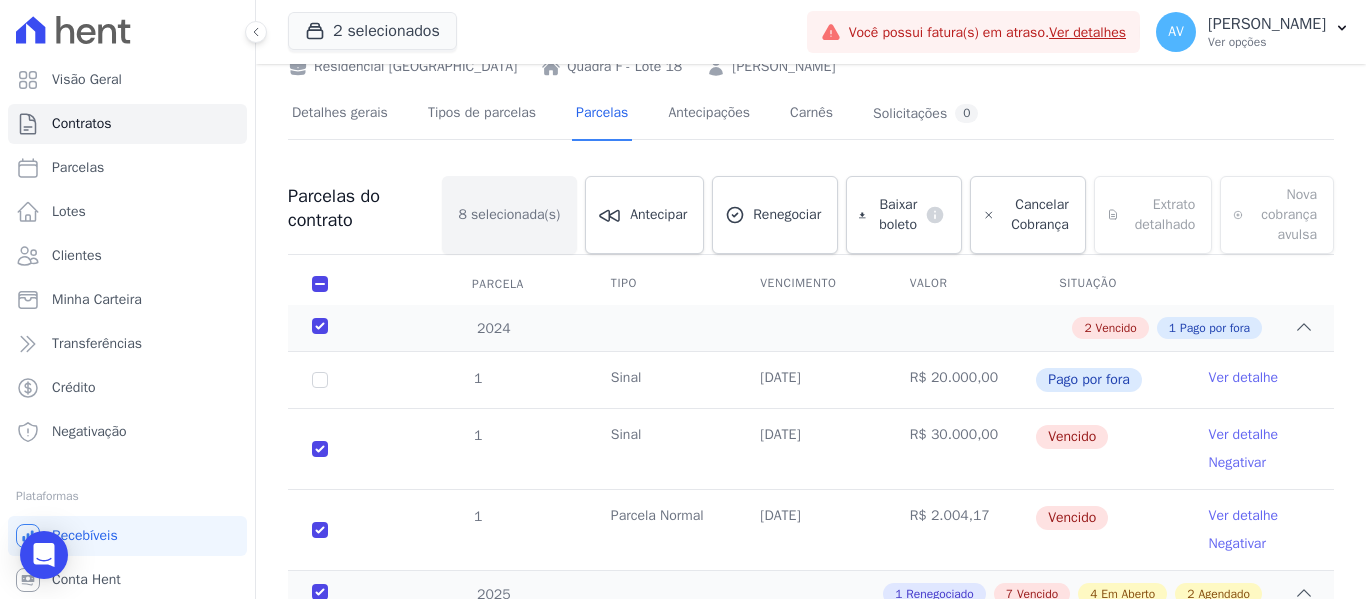 scroll, scrollTop: 100, scrollLeft: 0, axis: vertical 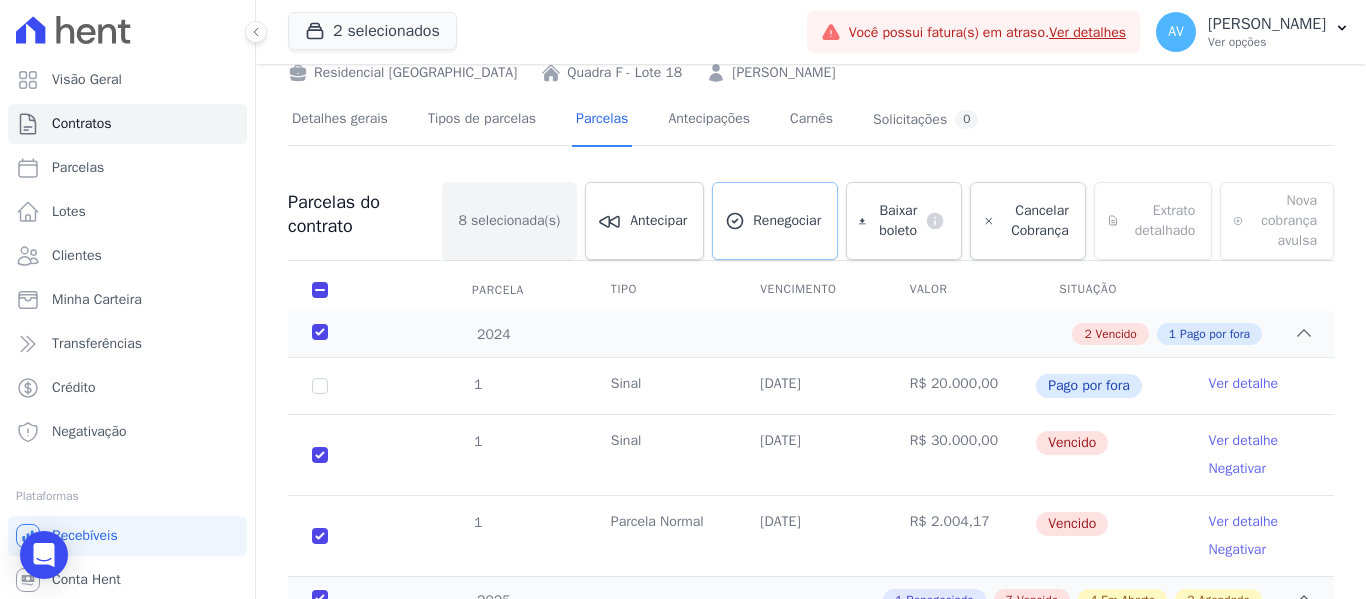 click on "Renegociar" at bounding box center (787, 221) 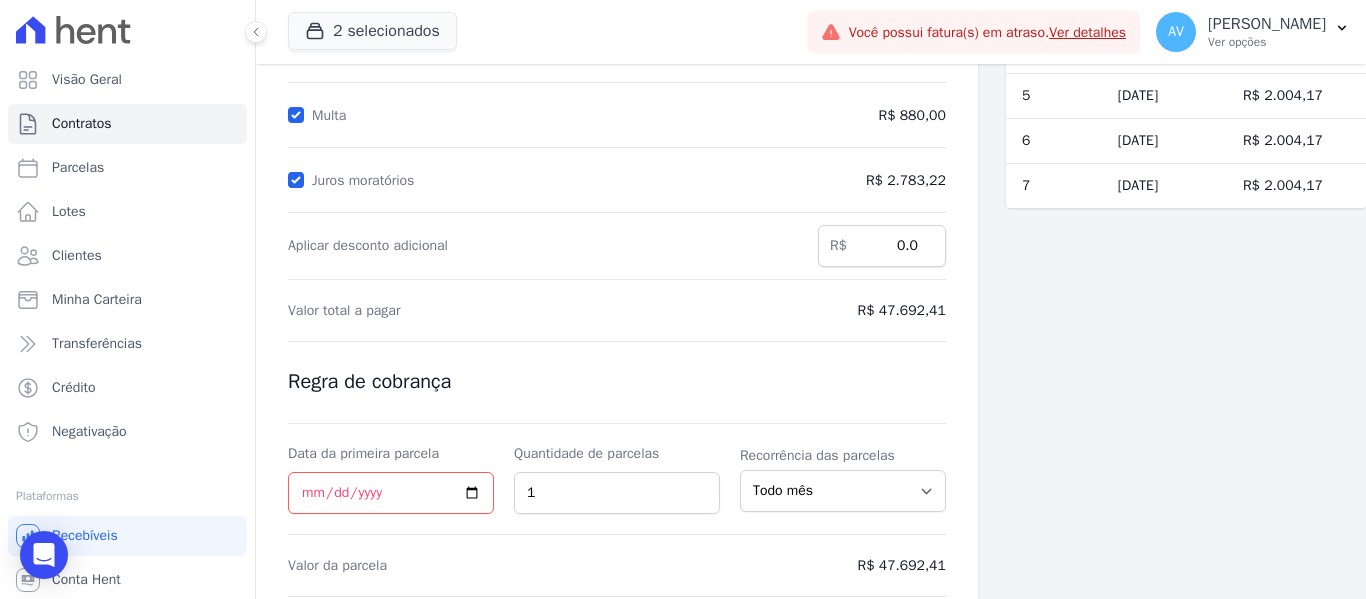 scroll, scrollTop: 303, scrollLeft: 0, axis: vertical 